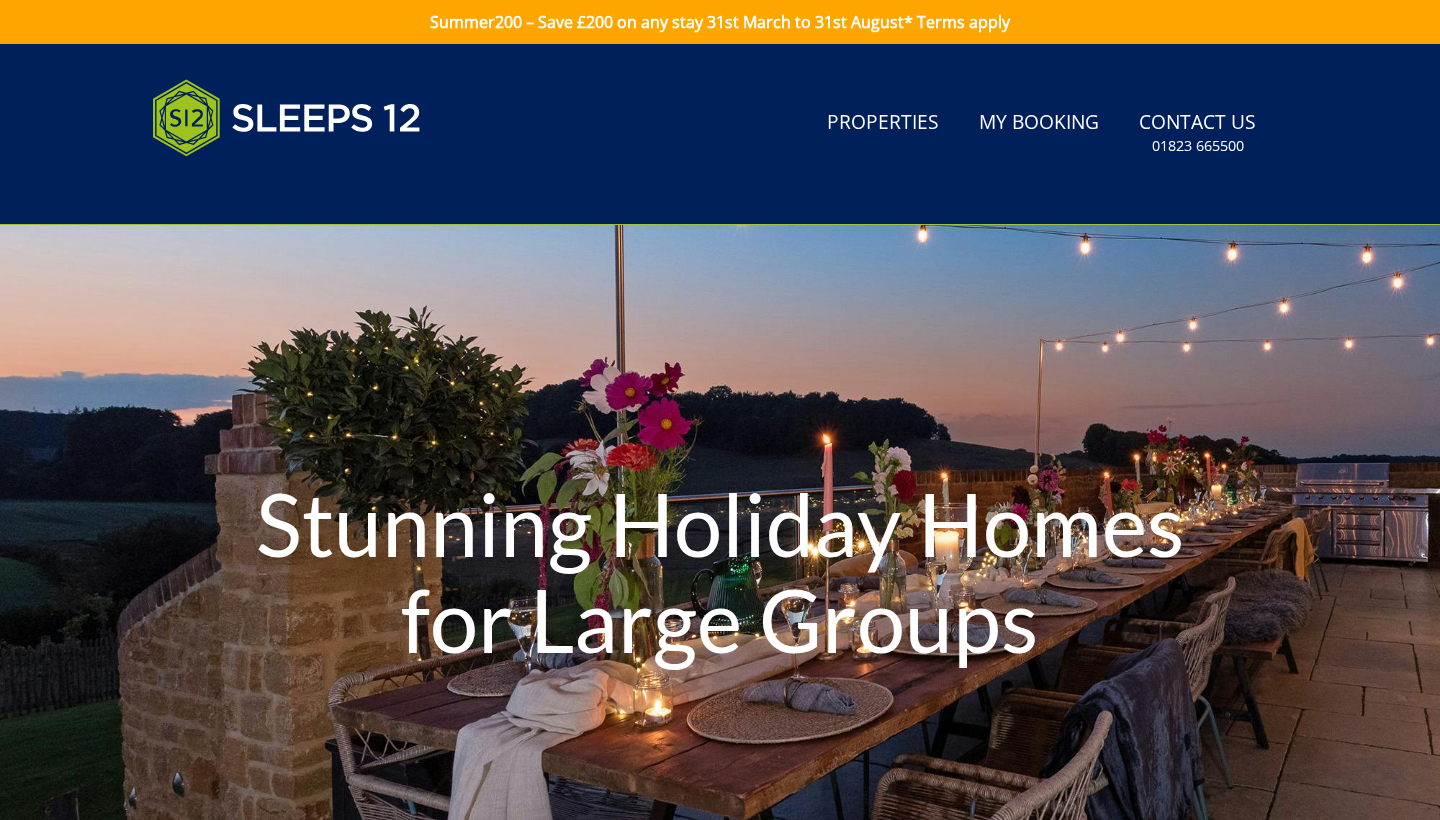 scroll, scrollTop: 0, scrollLeft: 0, axis: both 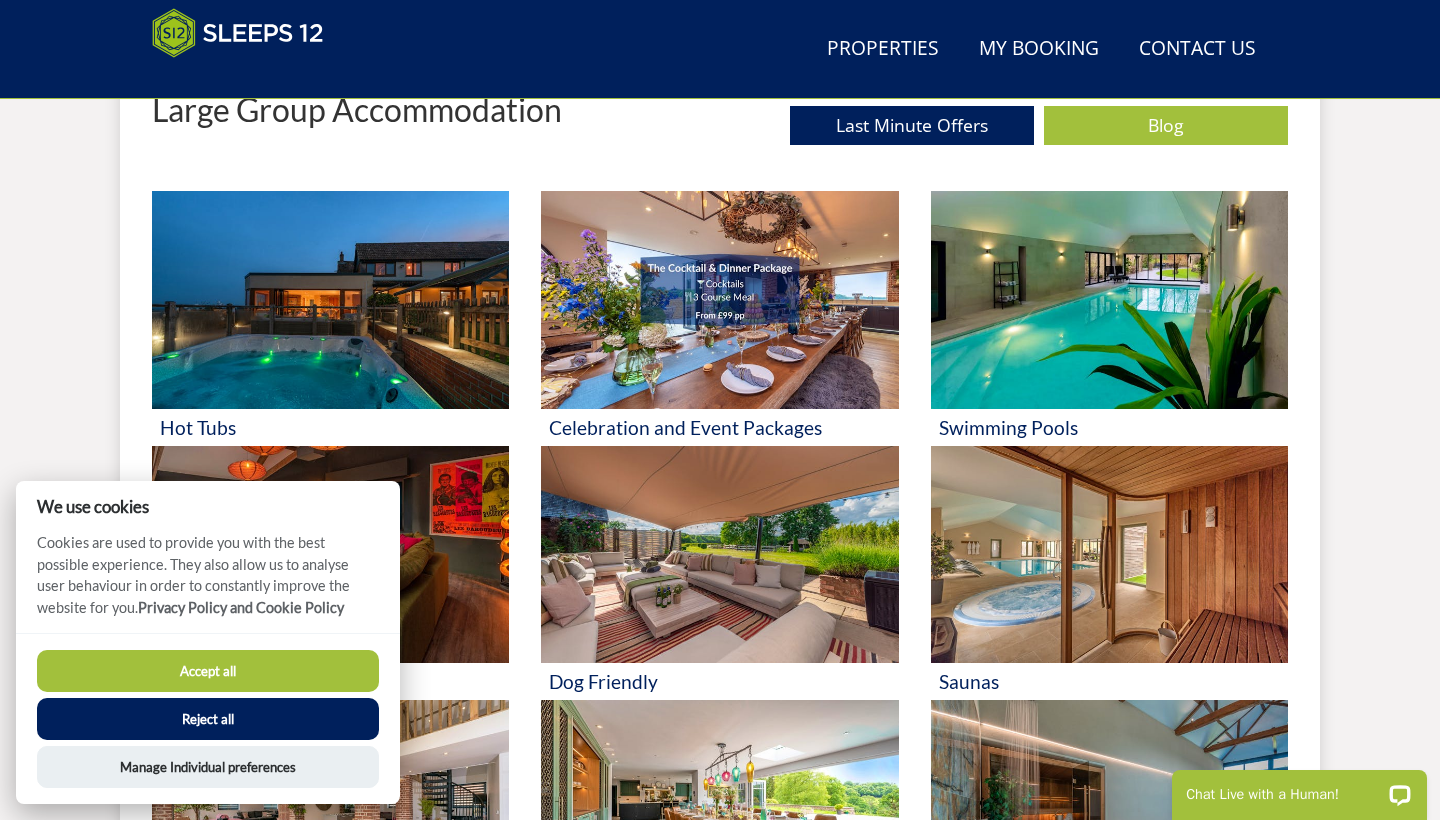 click on "Reject all" at bounding box center [208, 719] 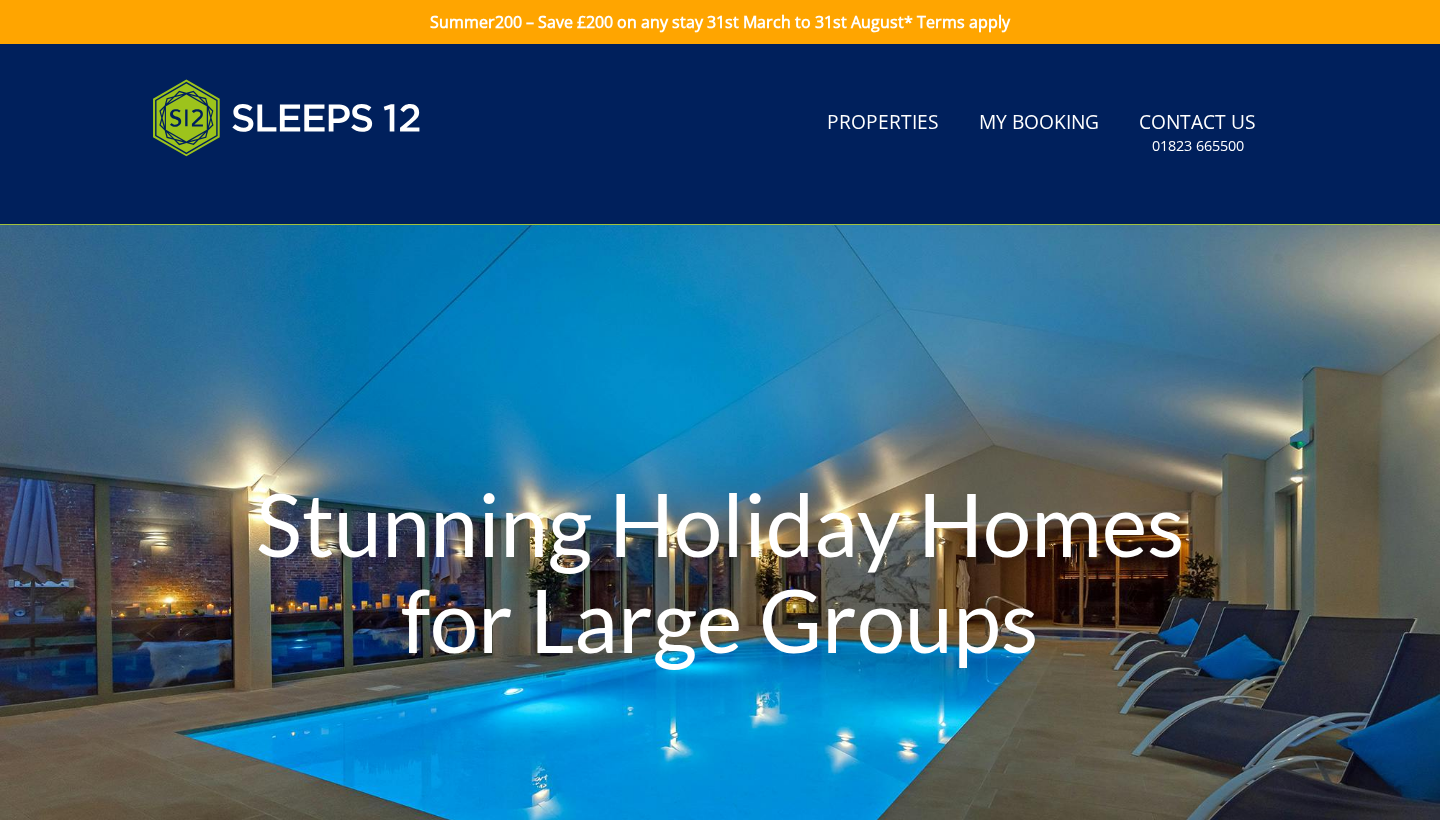 scroll, scrollTop: 0, scrollLeft: 0, axis: both 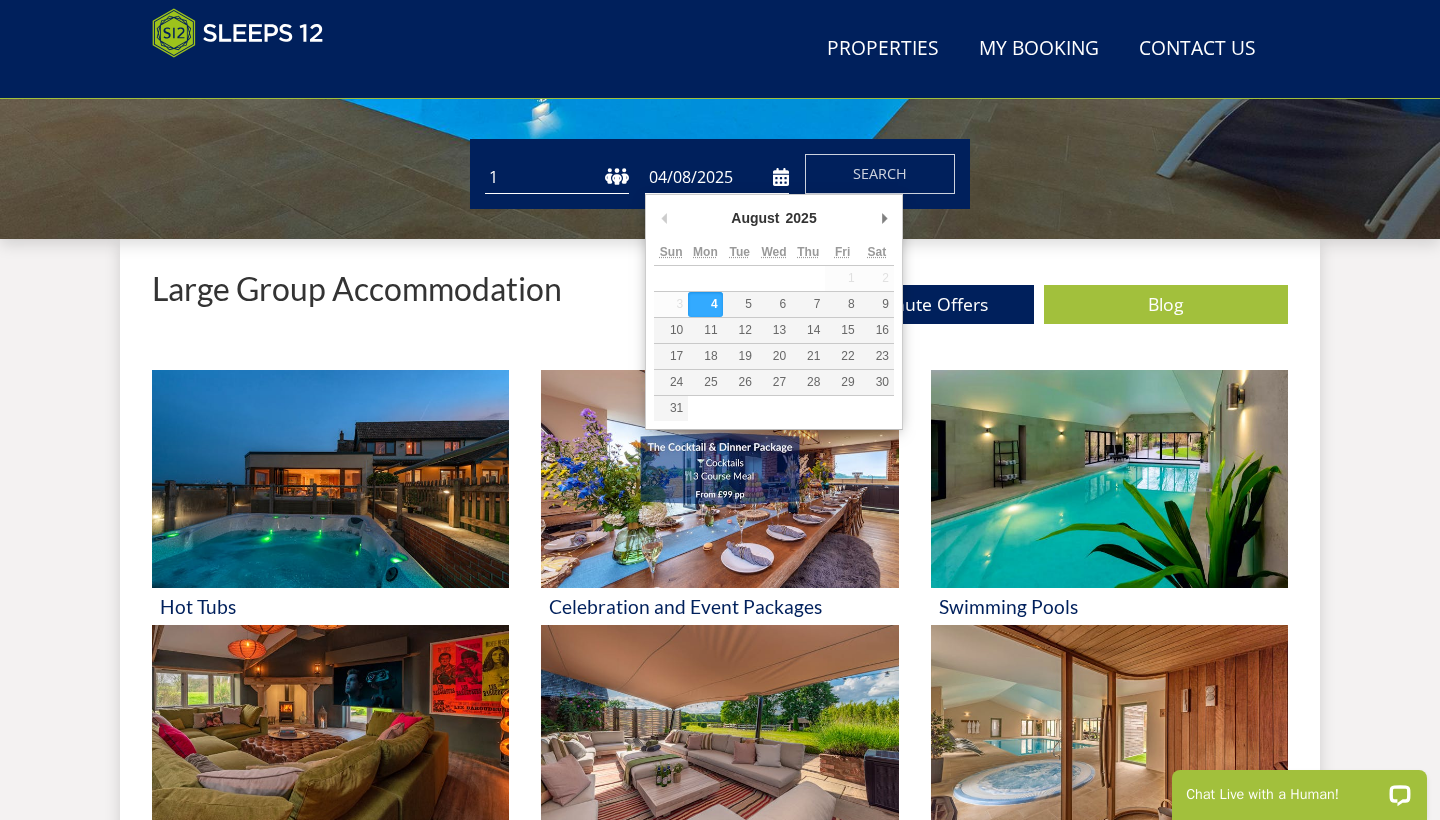 click on "04/08/2025" at bounding box center (717, 177) 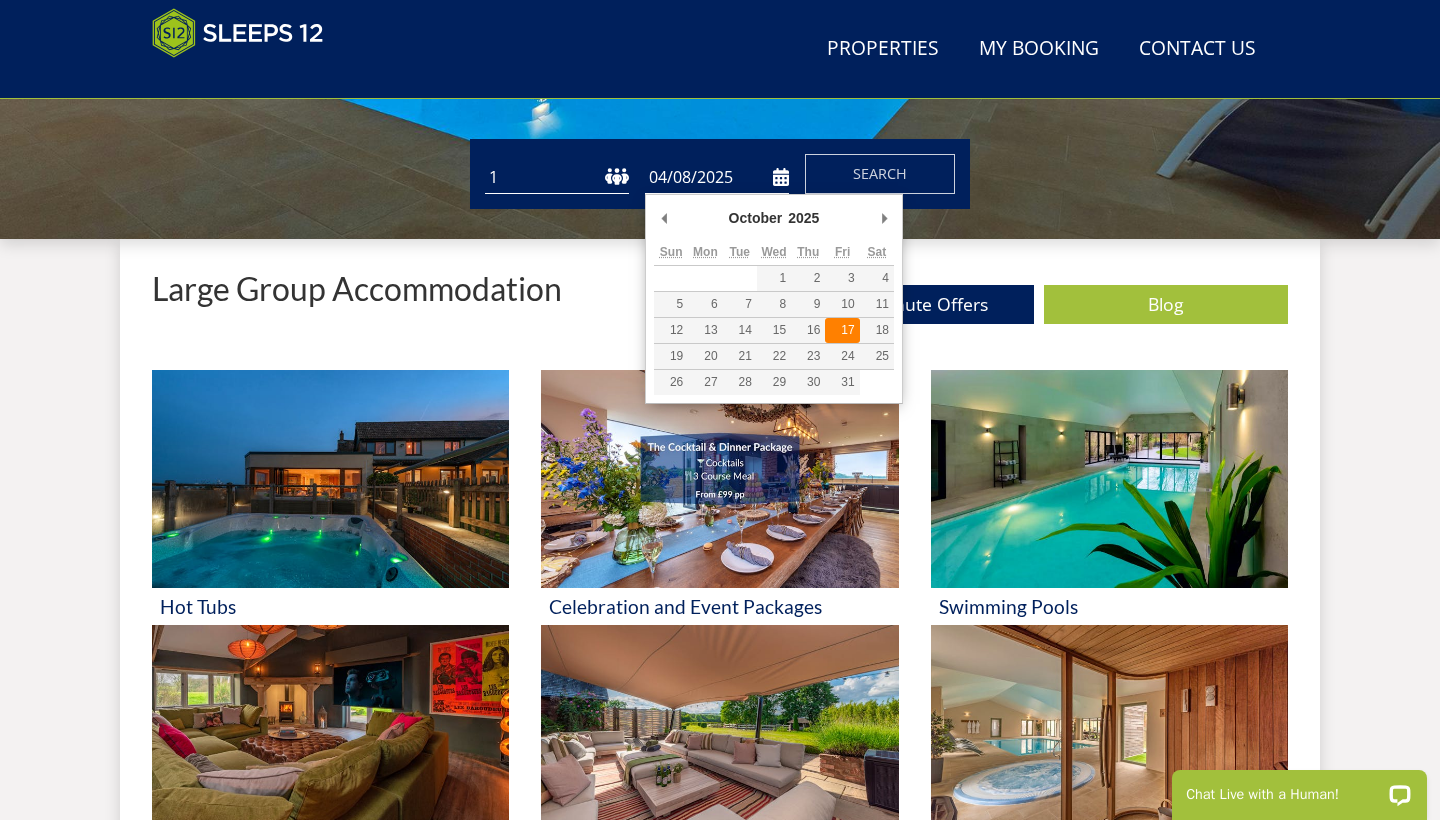 type on "17/10/2025" 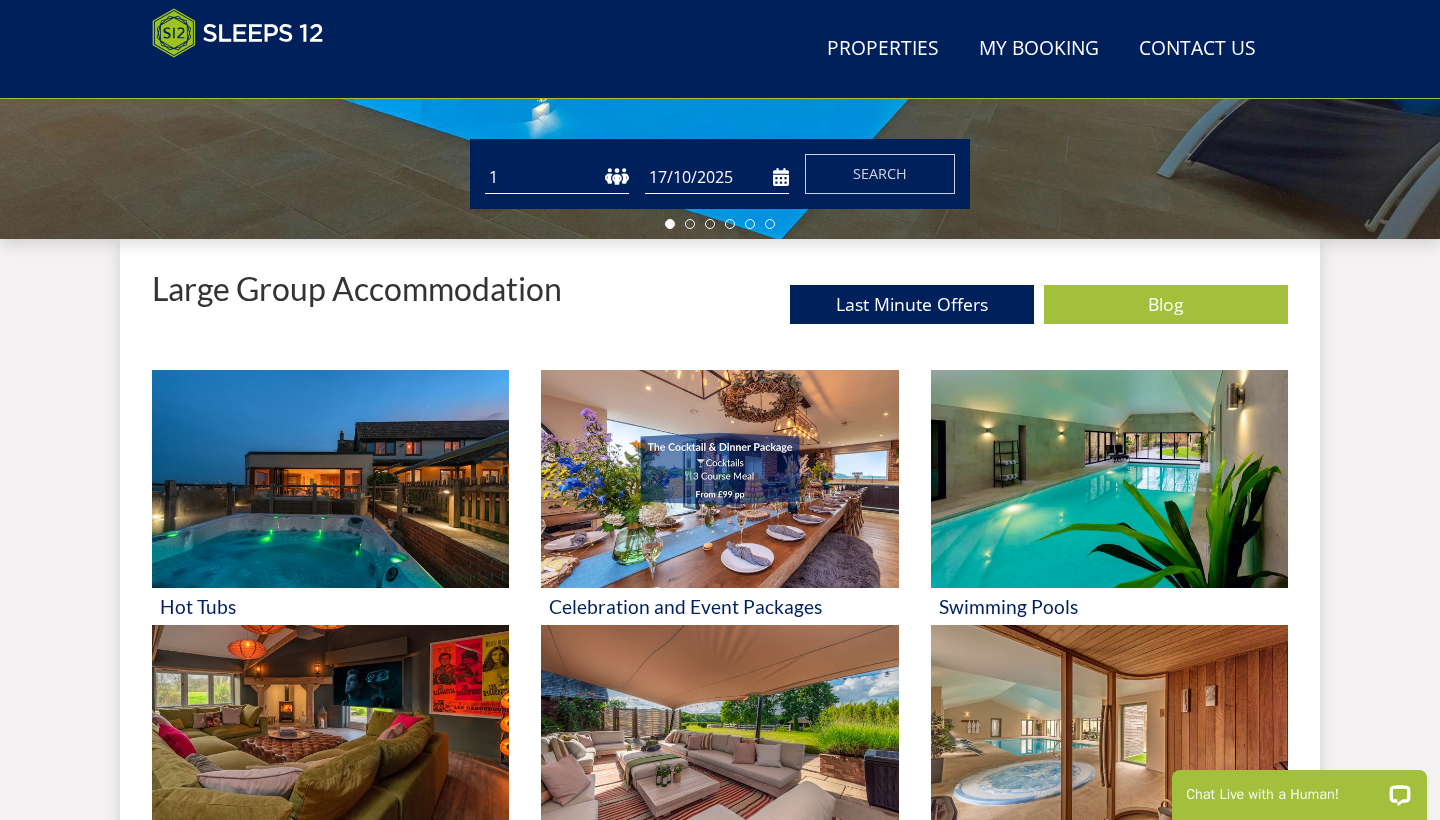 select on "26" 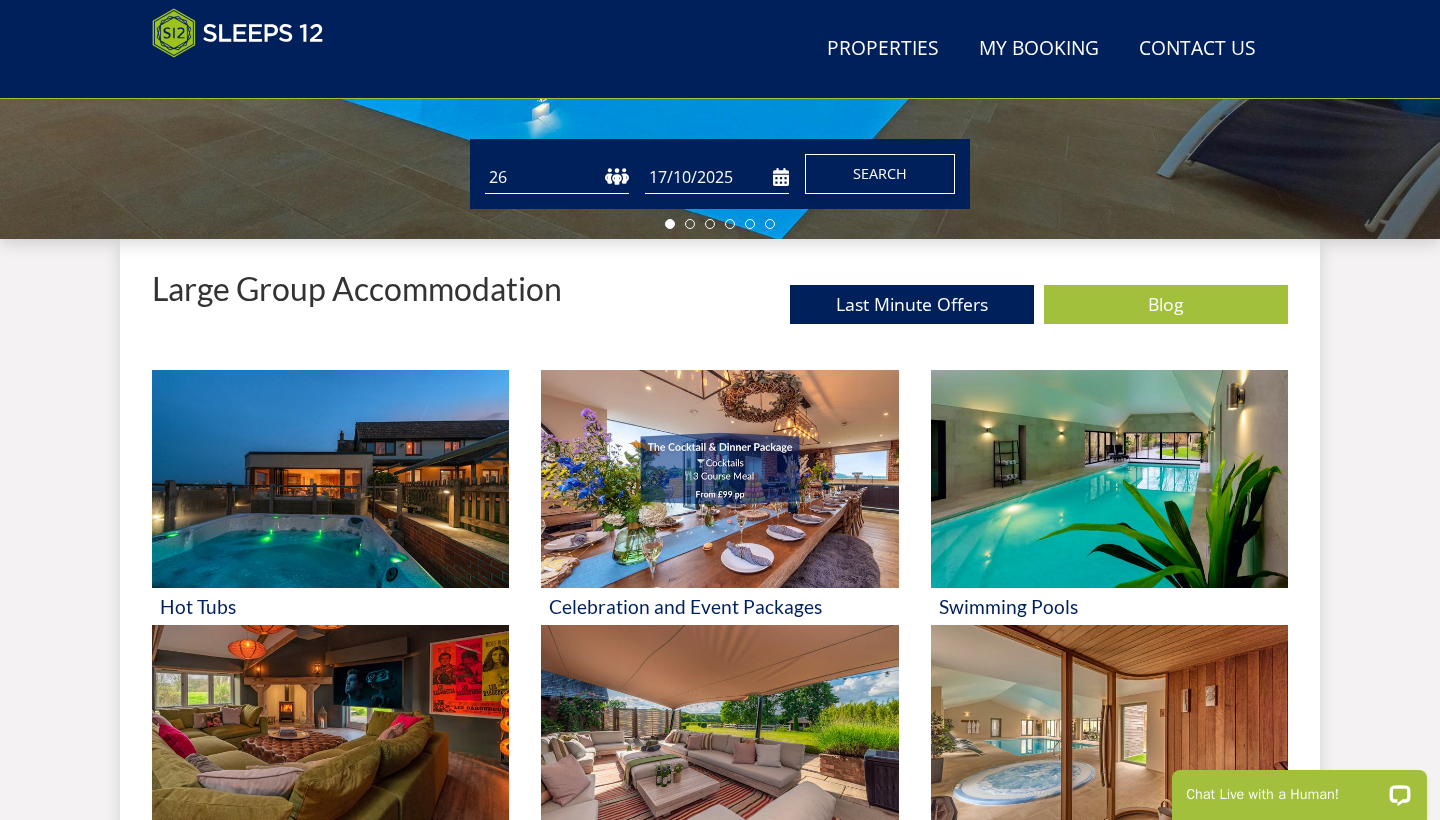 click on "Search" at bounding box center (880, 173) 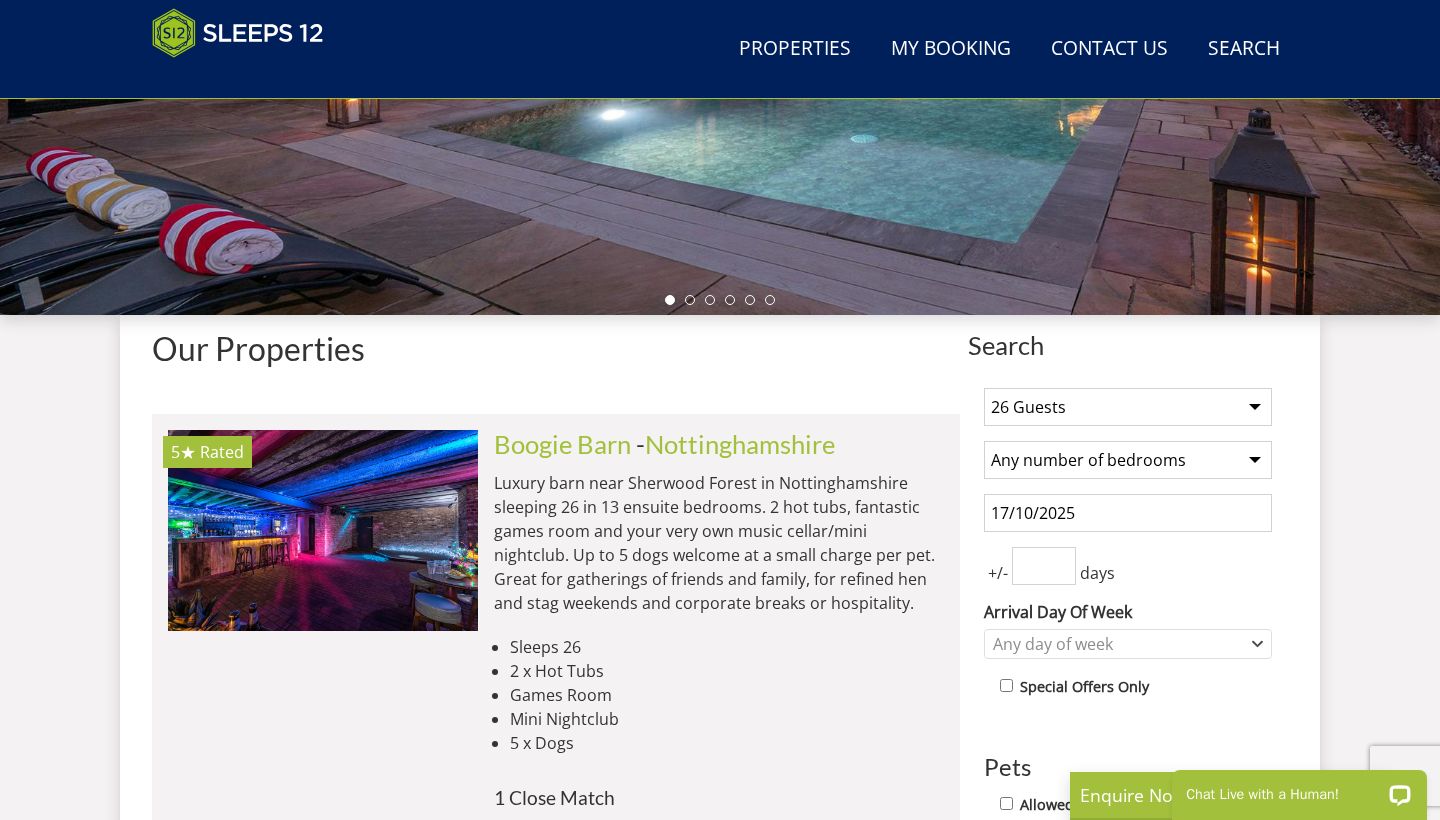 scroll, scrollTop: 530, scrollLeft: 0, axis: vertical 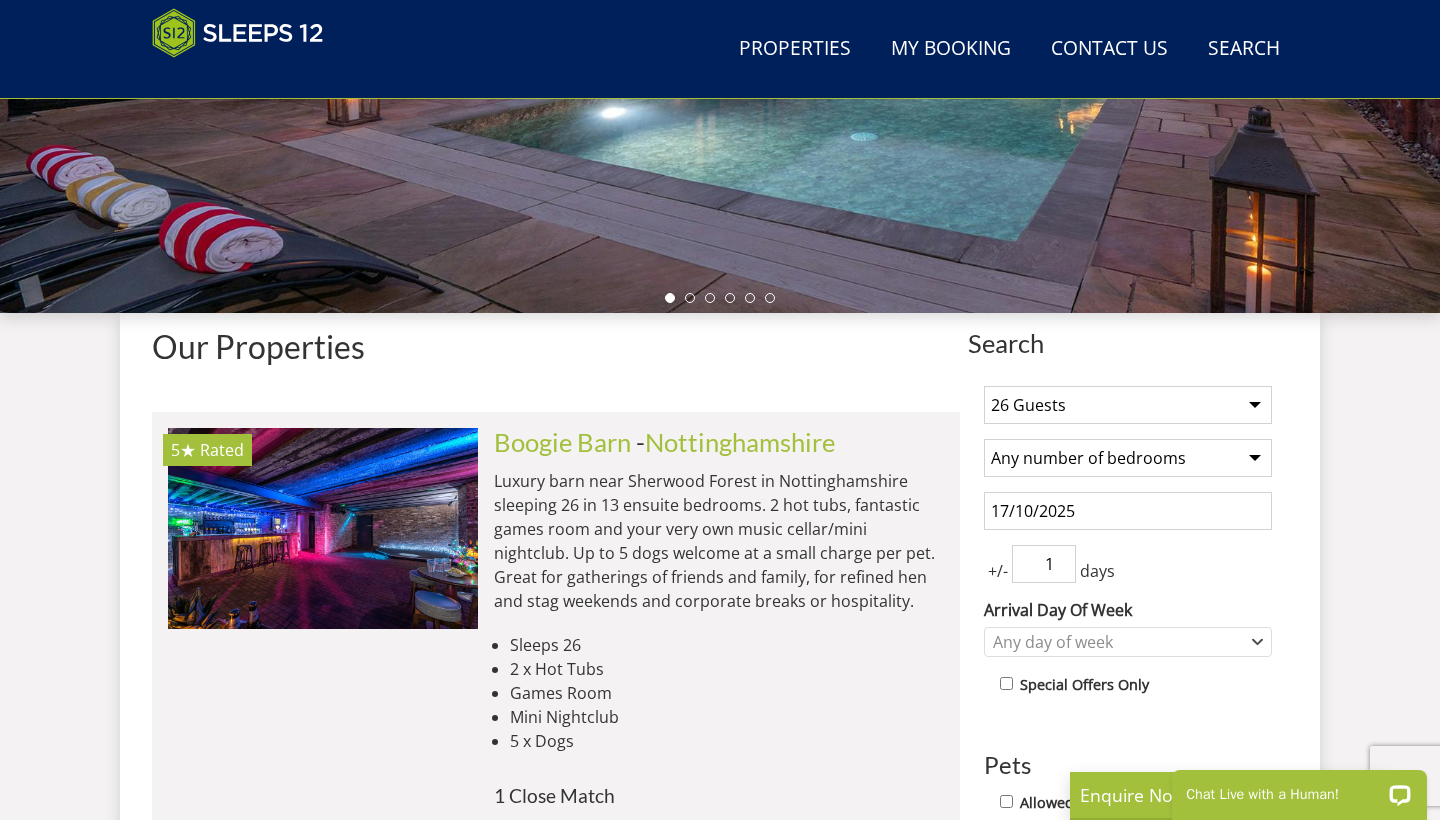 click on "1" at bounding box center [1044, 564] 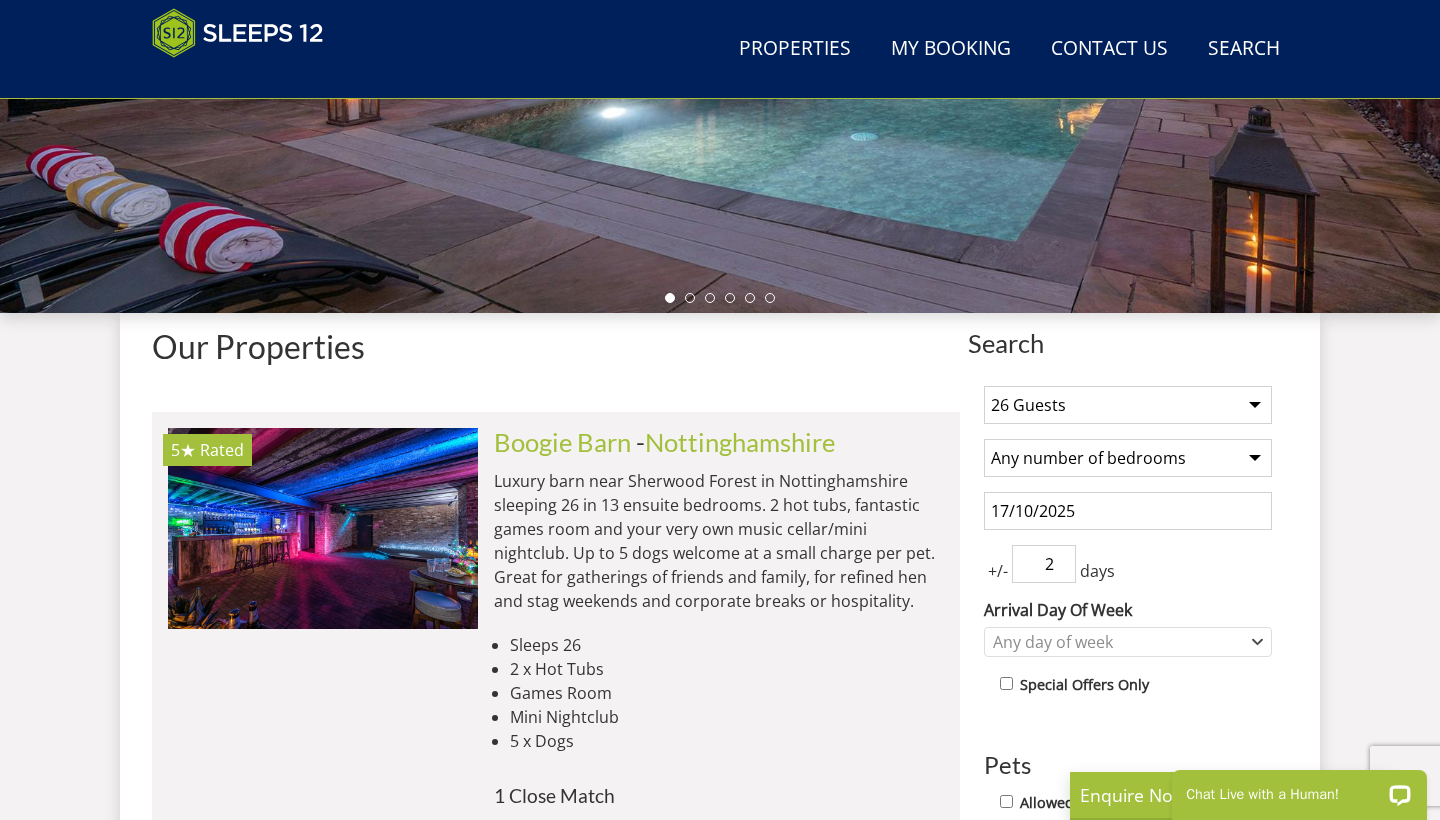click on "2" at bounding box center [1044, 564] 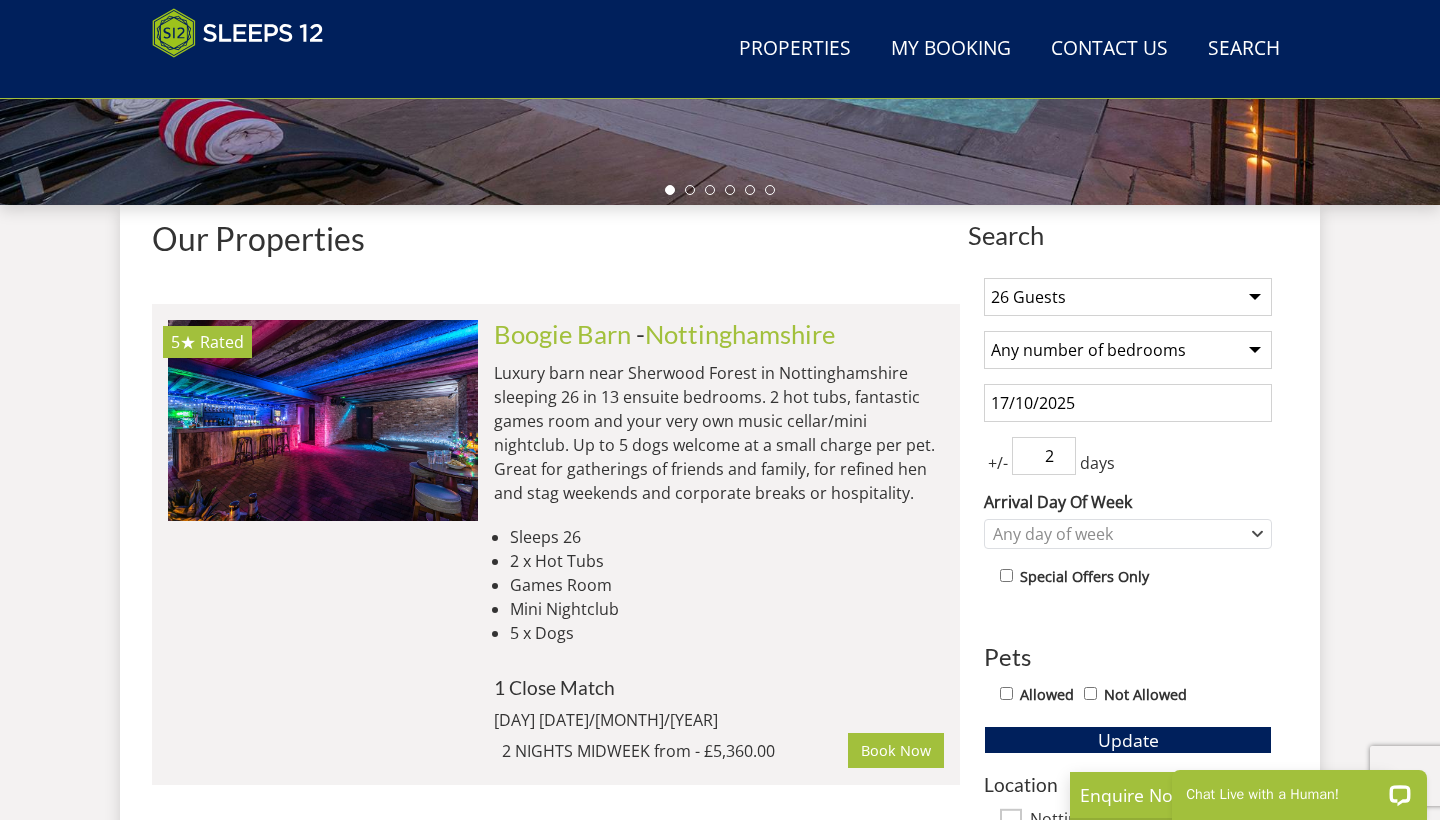 scroll, scrollTop: 647, scrollLeft: 0, axis: vertical 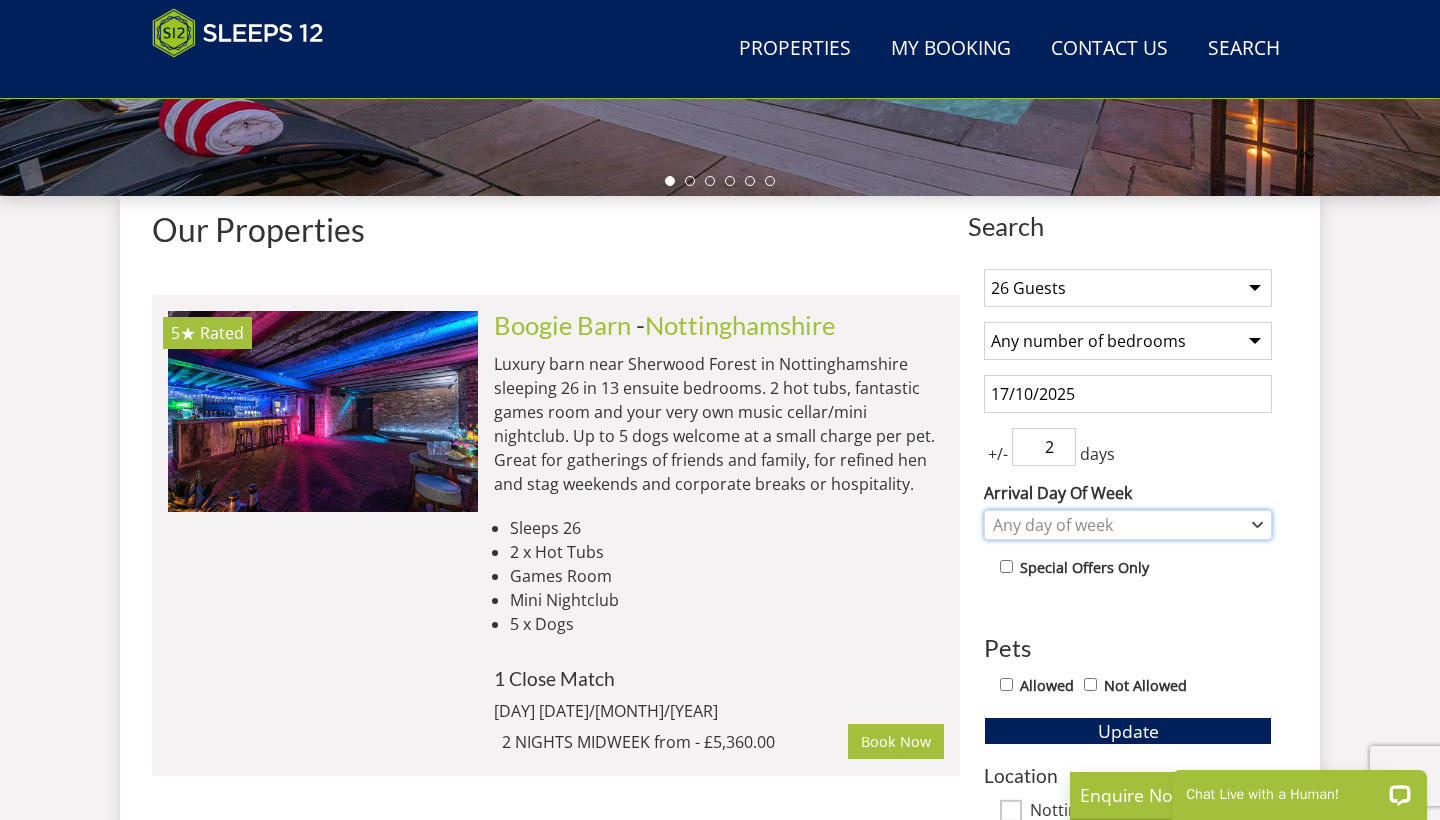 click on "Any day of week" at bounding box center (1117, 525) 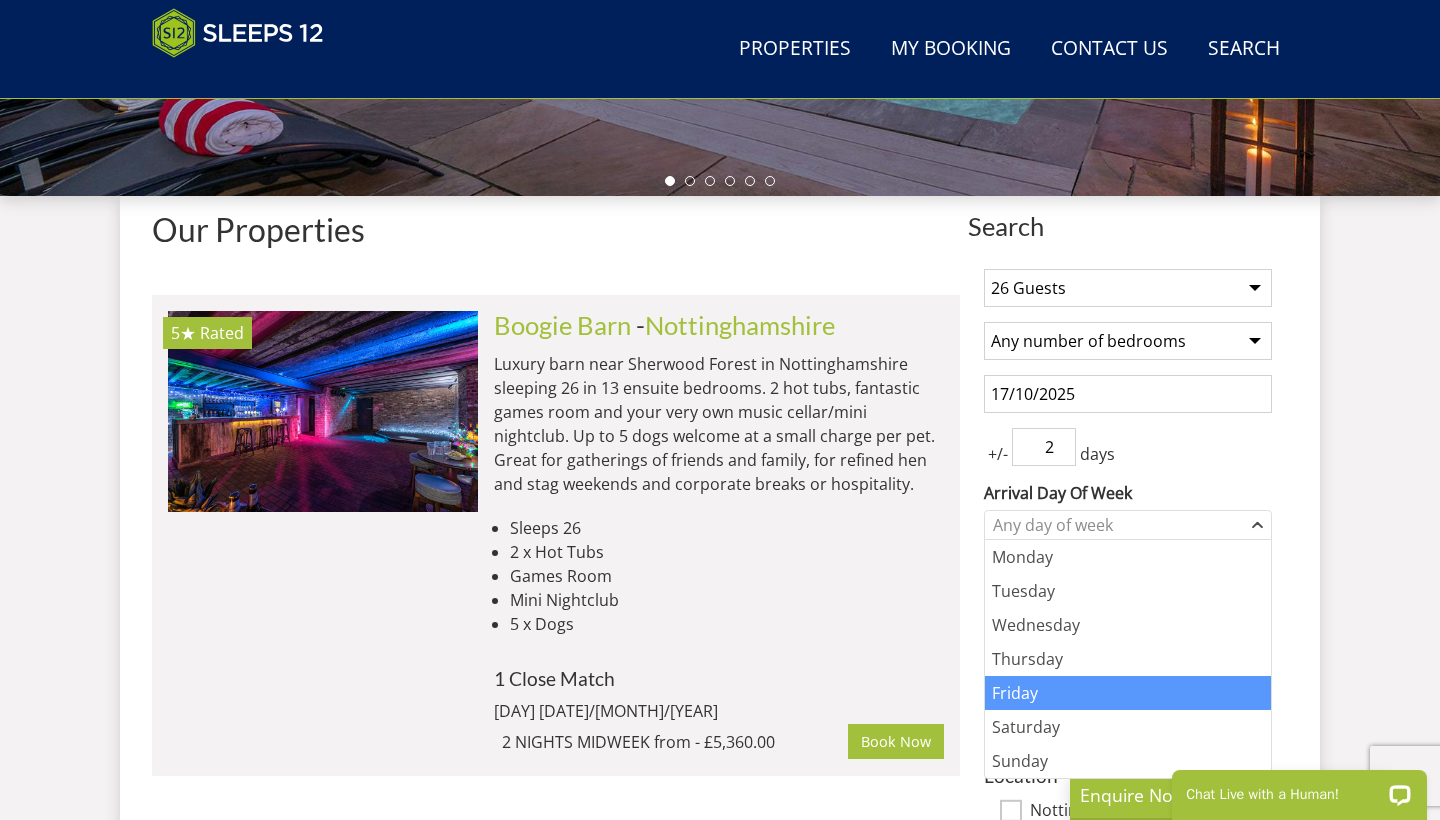 click on "Friday" at bounding box center [1128, 693] 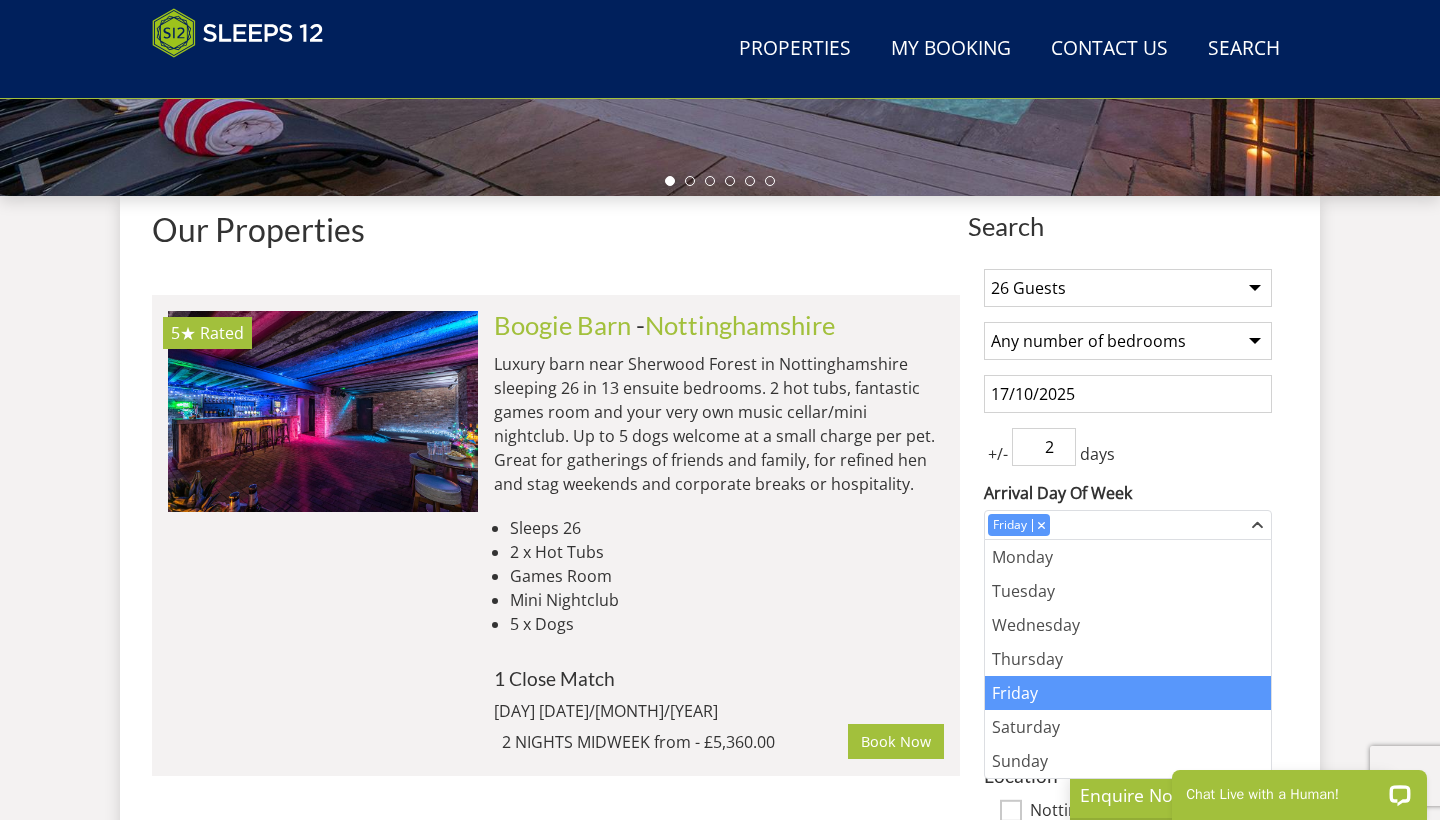 click on "1 Guest
2 Guests
3 Guests
4 Guests
5 Guests
6 Guests
7 Guests
8 Guests
9 Guests
10 Guests
11 Guests
12 Guests
13 Guests
14 Guests
15 Guests
16 Guests
17 Guests
18 Guests
19 Guests
20 Guests
21 Guests
22 Guests
23 Guests
24 Guests
25 Guests
26 Guests
27 Guests
28 Guests
29 Guests
30 Guests
31 Guests
32 Guests
33 Guests
34 Guests
35 Guests
36 Guests
37 Guests
38 Guests
39 Guests
40 Guests
41 Guests
42 Guests
43 Guests
44 Guests
45 Guests
46 Guests
47 Guests
48 Guests
49 Guests
50 Guests
51 Guests
52 Guests
53 Guests
54 Guests
55 Guests
56 Guests
57 Guests
58 Guests
59 Guests
60 Guests
61 Guests
62 Guests
63 Guests
64 Guests
65 Guests
66 Guests
67 Guests
68 Guests
69 Guests
70 Guests
71 Guests
72 Guests
73 Guests
74 Guests
75 Guests
76 Guests
77 Guests
78 Guests
79 Guests
80 Guests
81 Guests
82 Guests" at bounding box center [1128, 584] 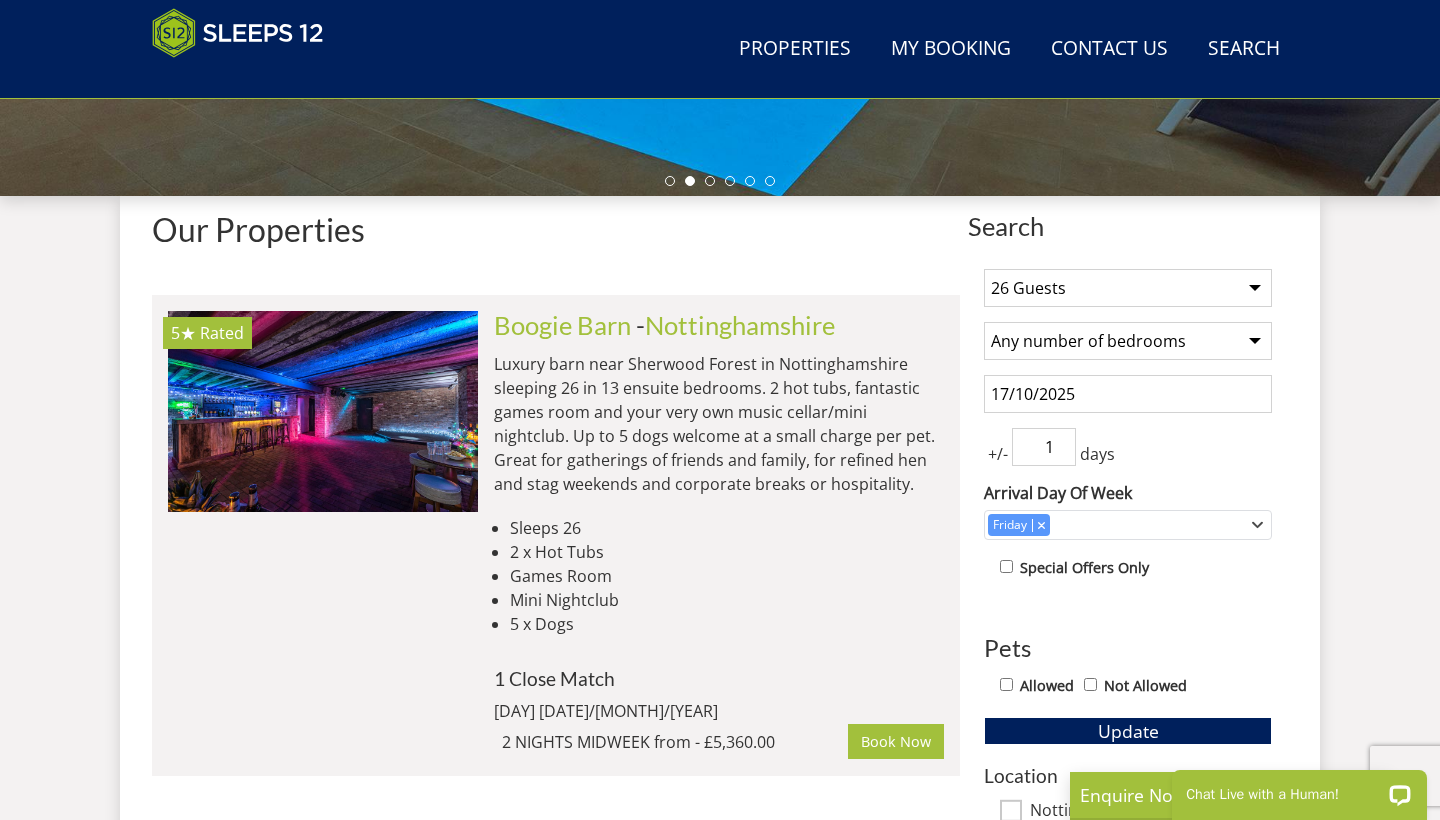 click on "1" at bounding box center (1044, 447) 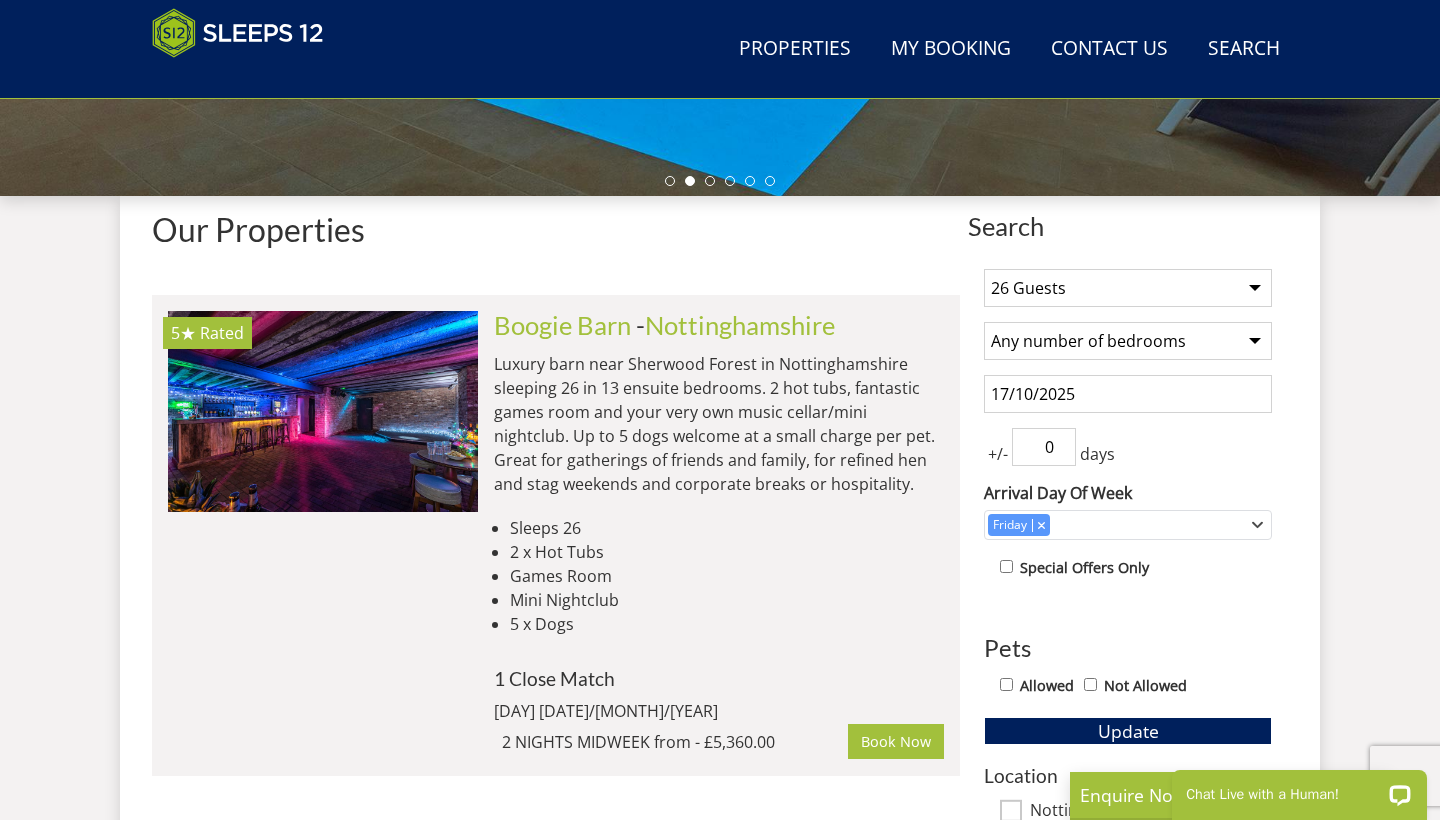 click on "0" at bounding box center [1044, 447] 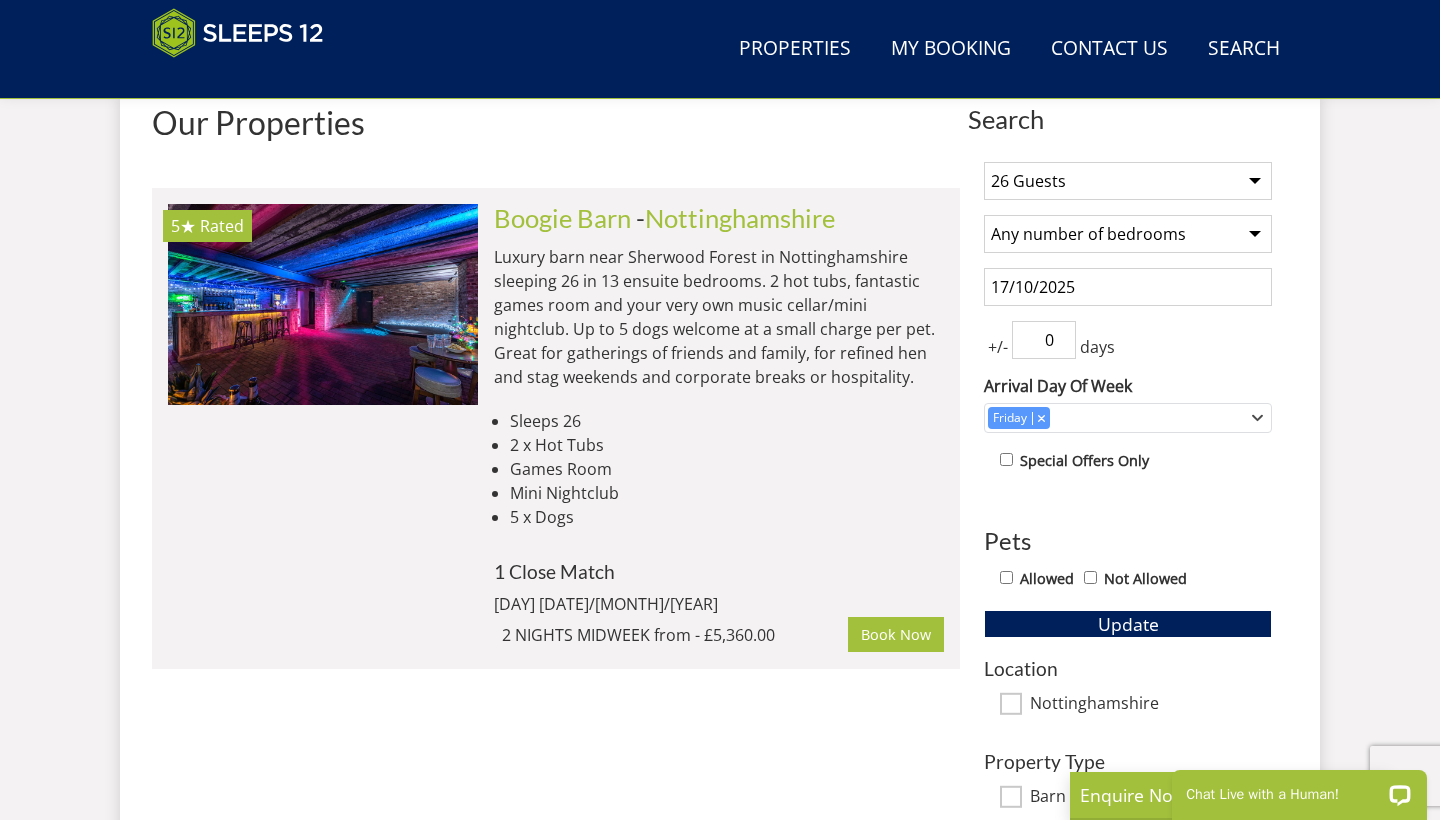scroll, scrollTop: 761, scrollLeft: 0, axis: vertical 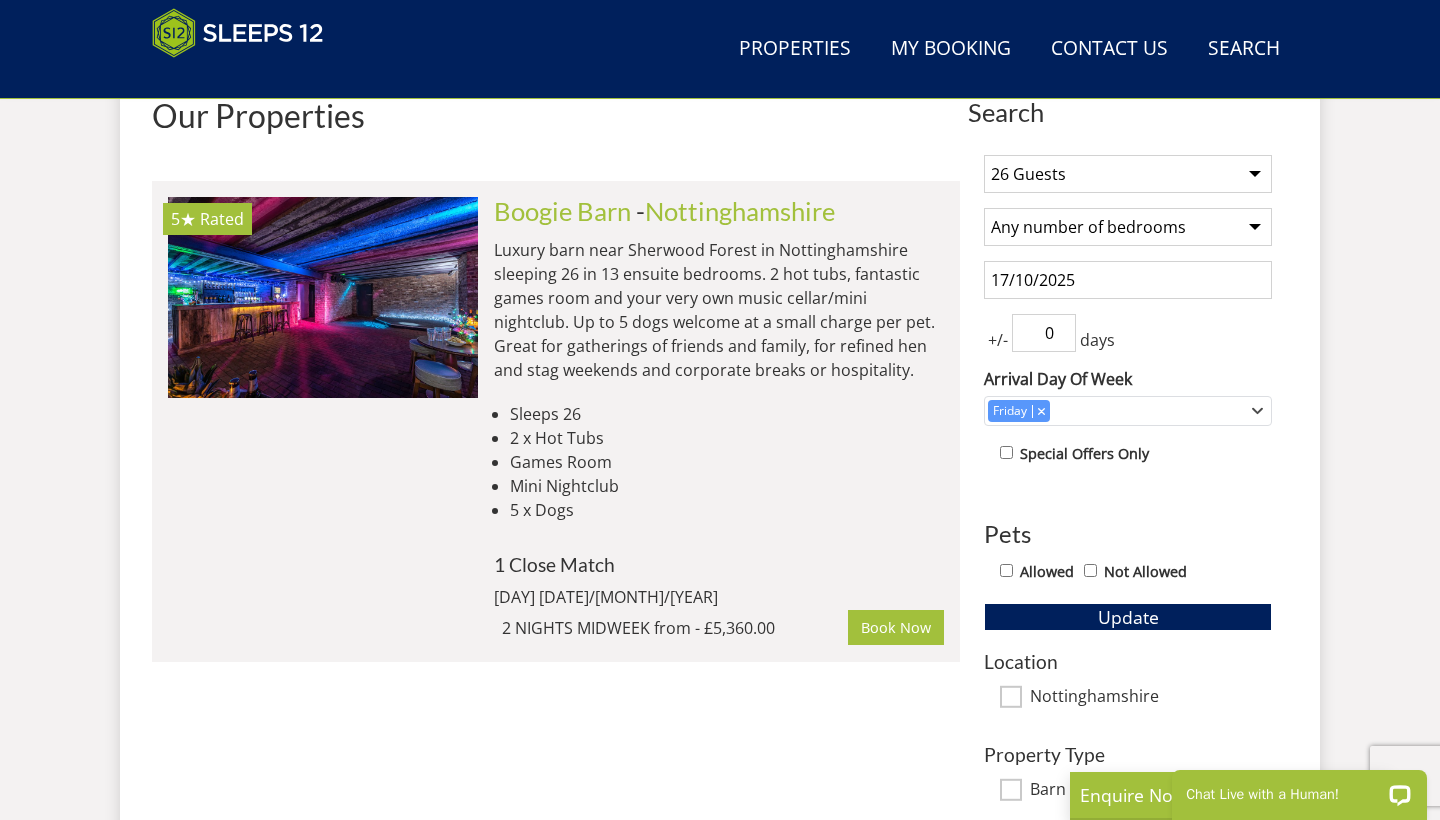 click on "Allowed
Not Allowed" at bounding box center [1136, 573] 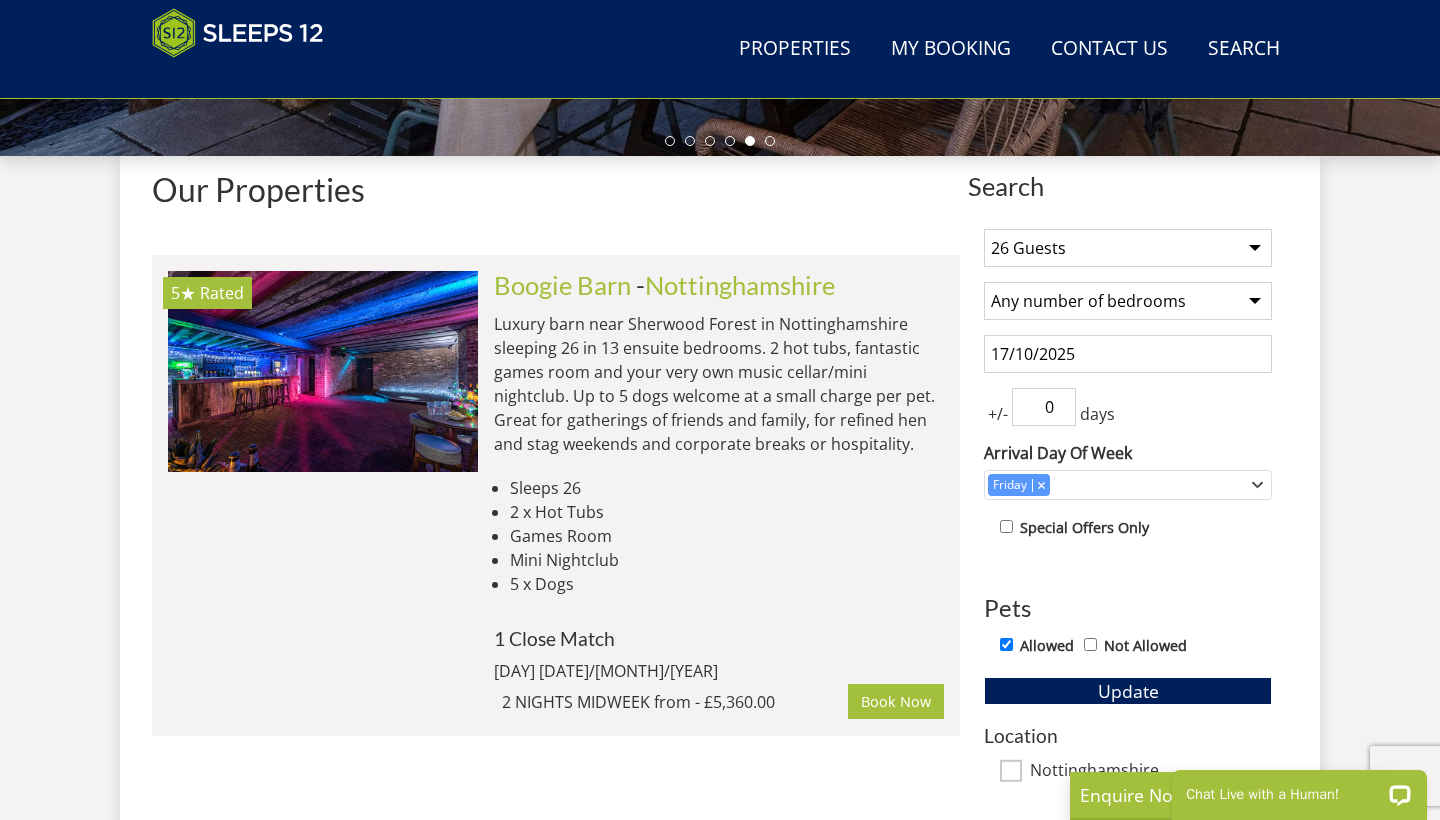 scroll, scrollTop: 687, scrollLeft: 0, axis: vertical 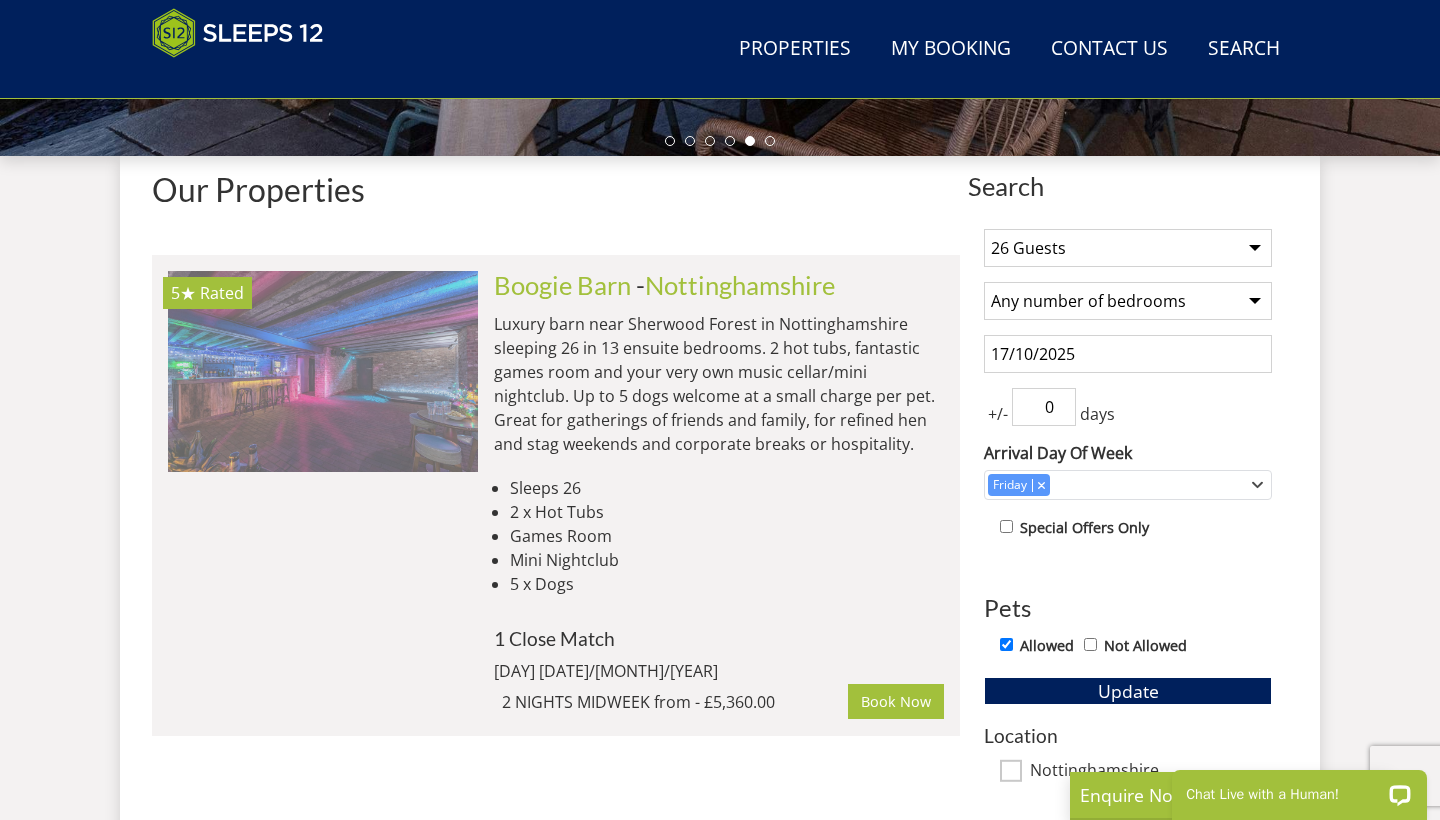 click at bounding box center (323, 371) 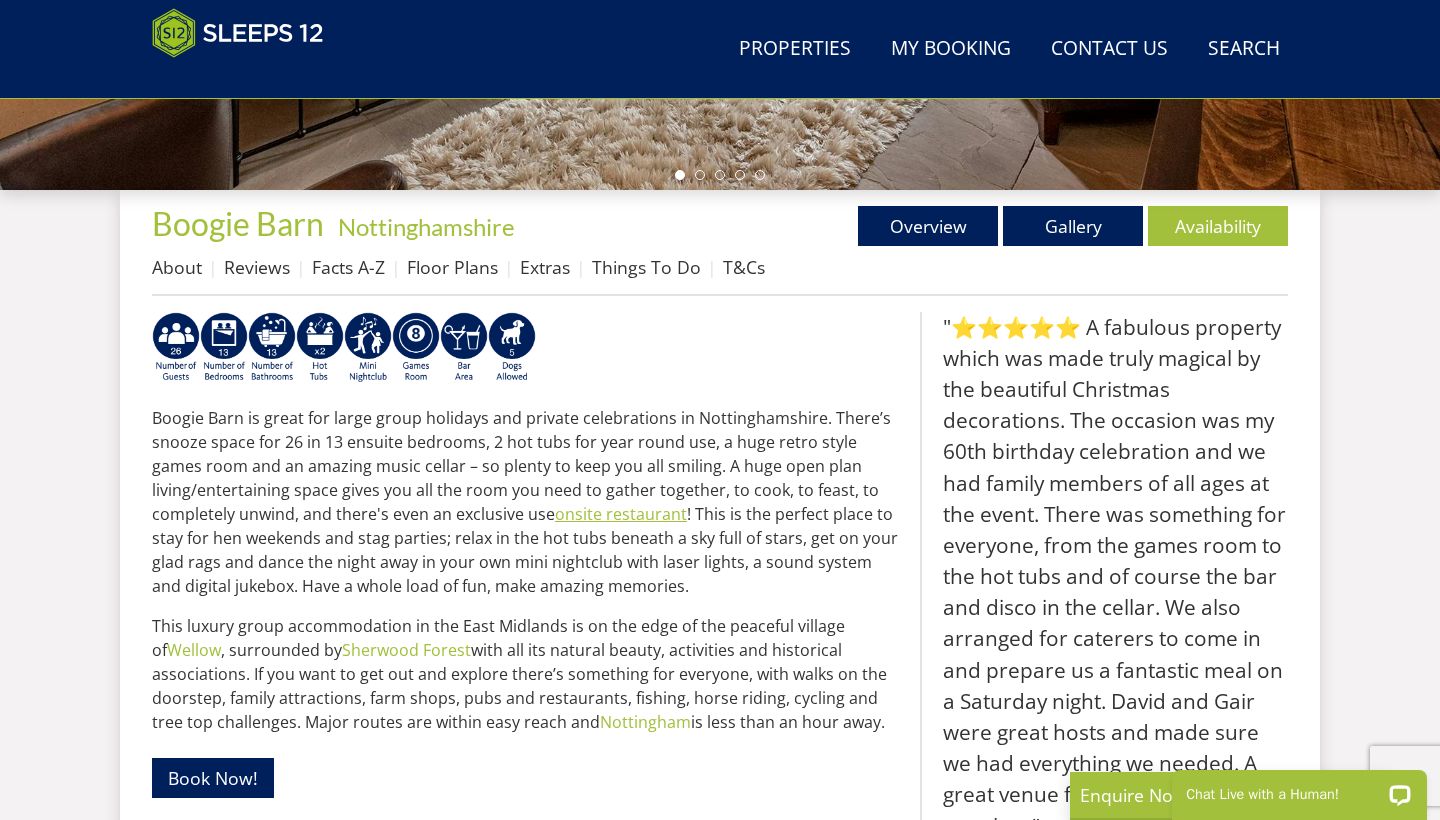 scroll, scrollTop: 646, scrollLeft: 0, axis: vertical 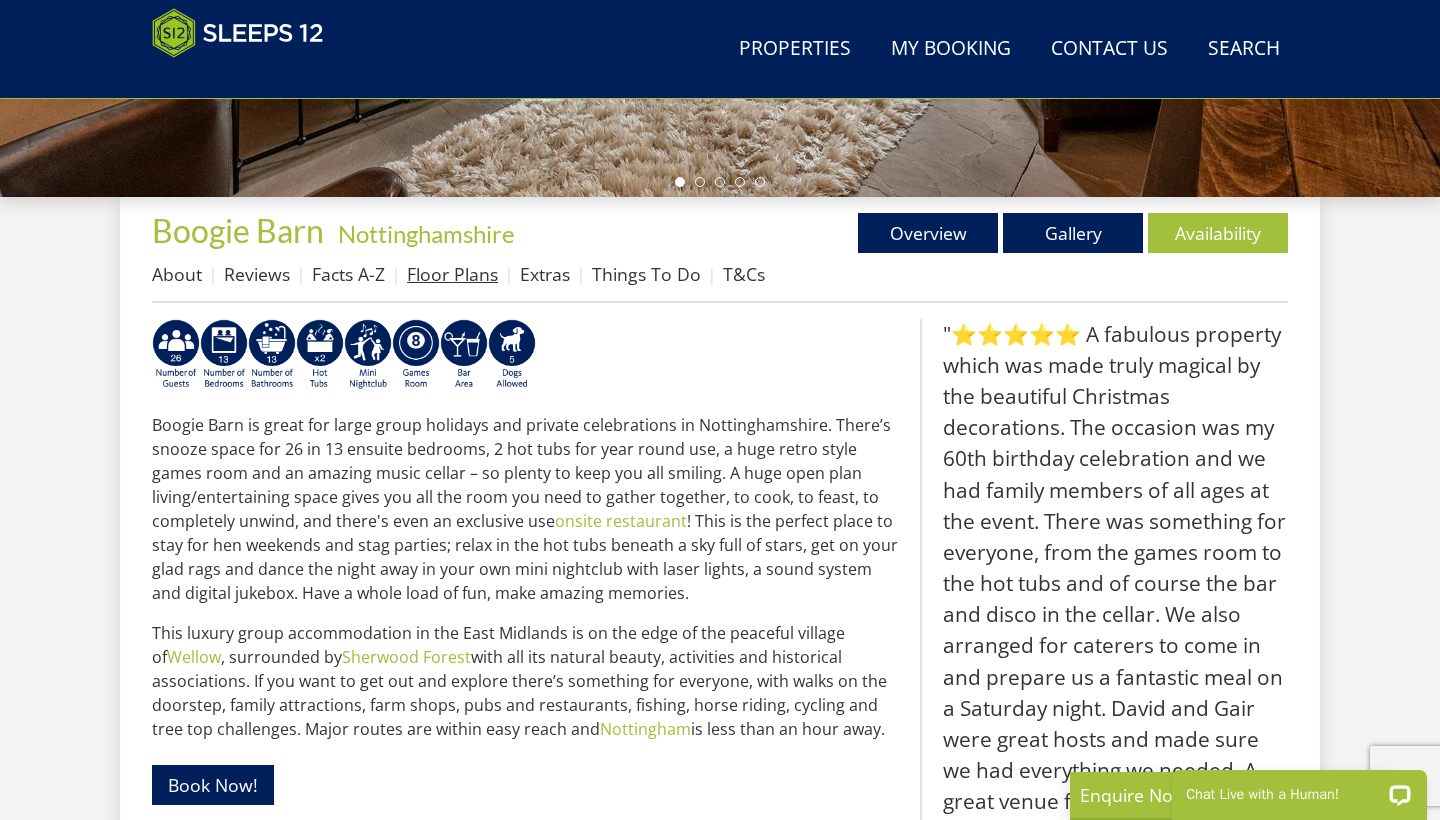 click on "Floor Plans" at bounding box center [452, 274] 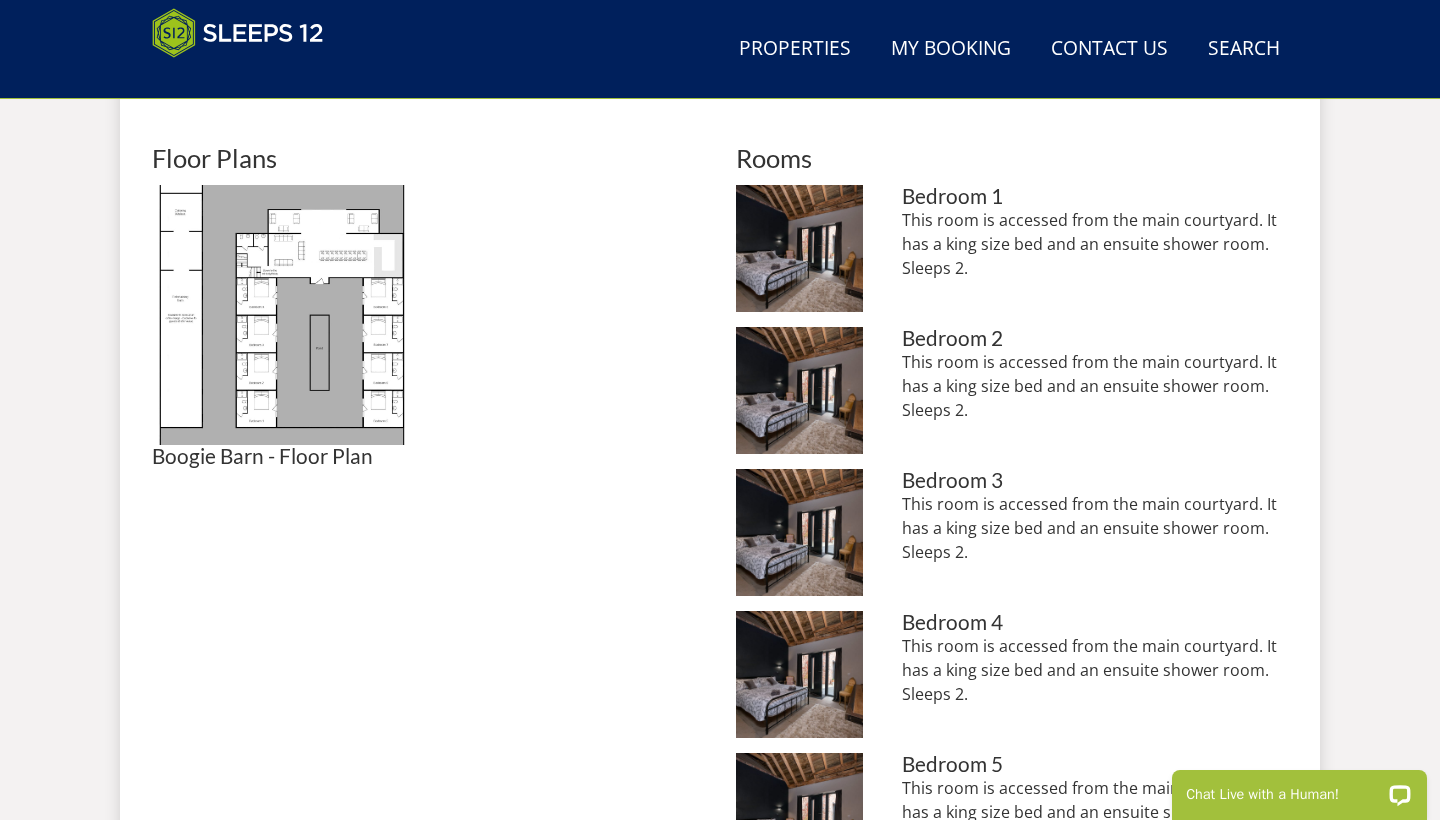 scroll, scrollTop: 859, scrollLeft: 0, axis: vertical 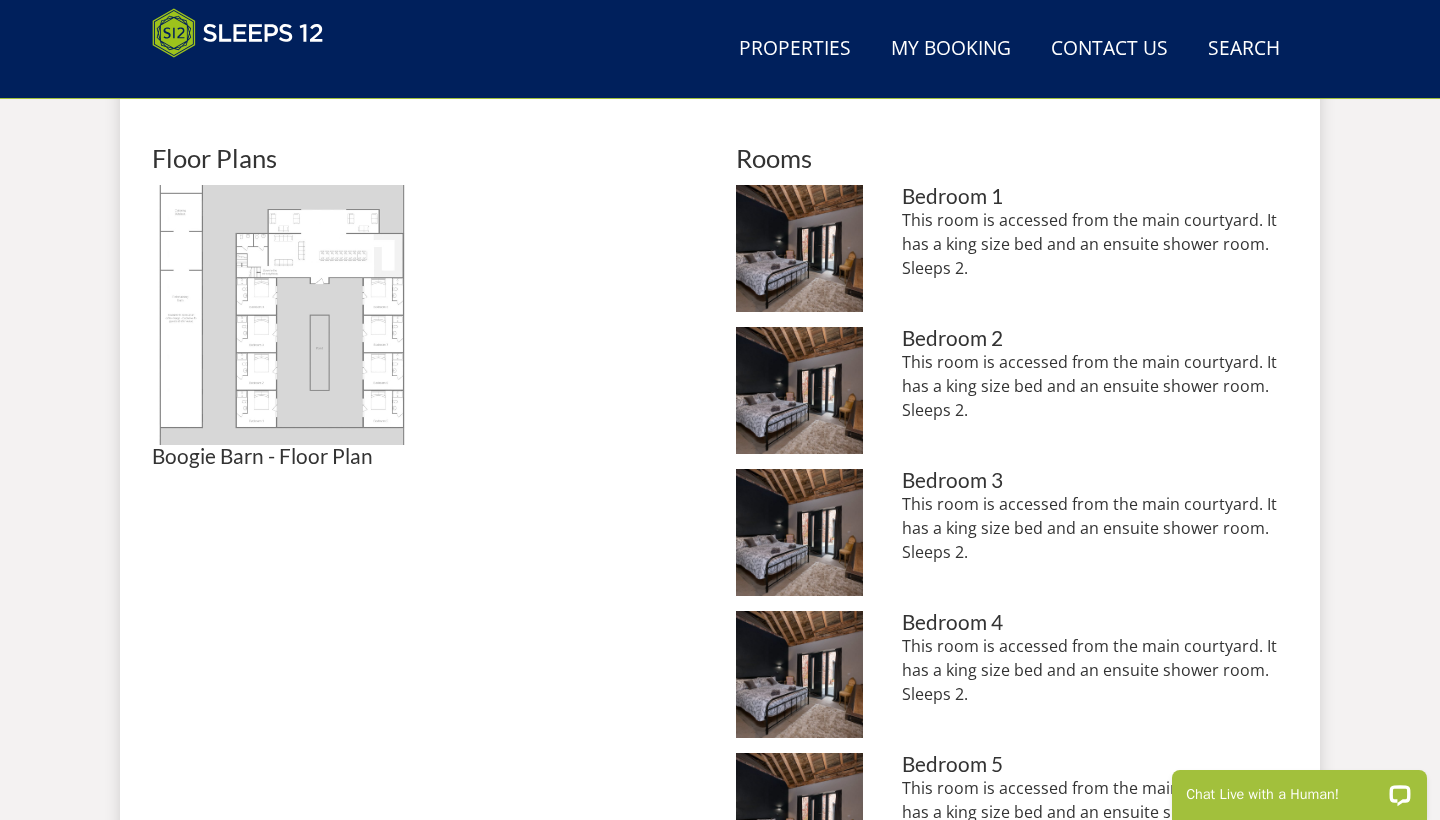 click at bounding box center [282, 315] 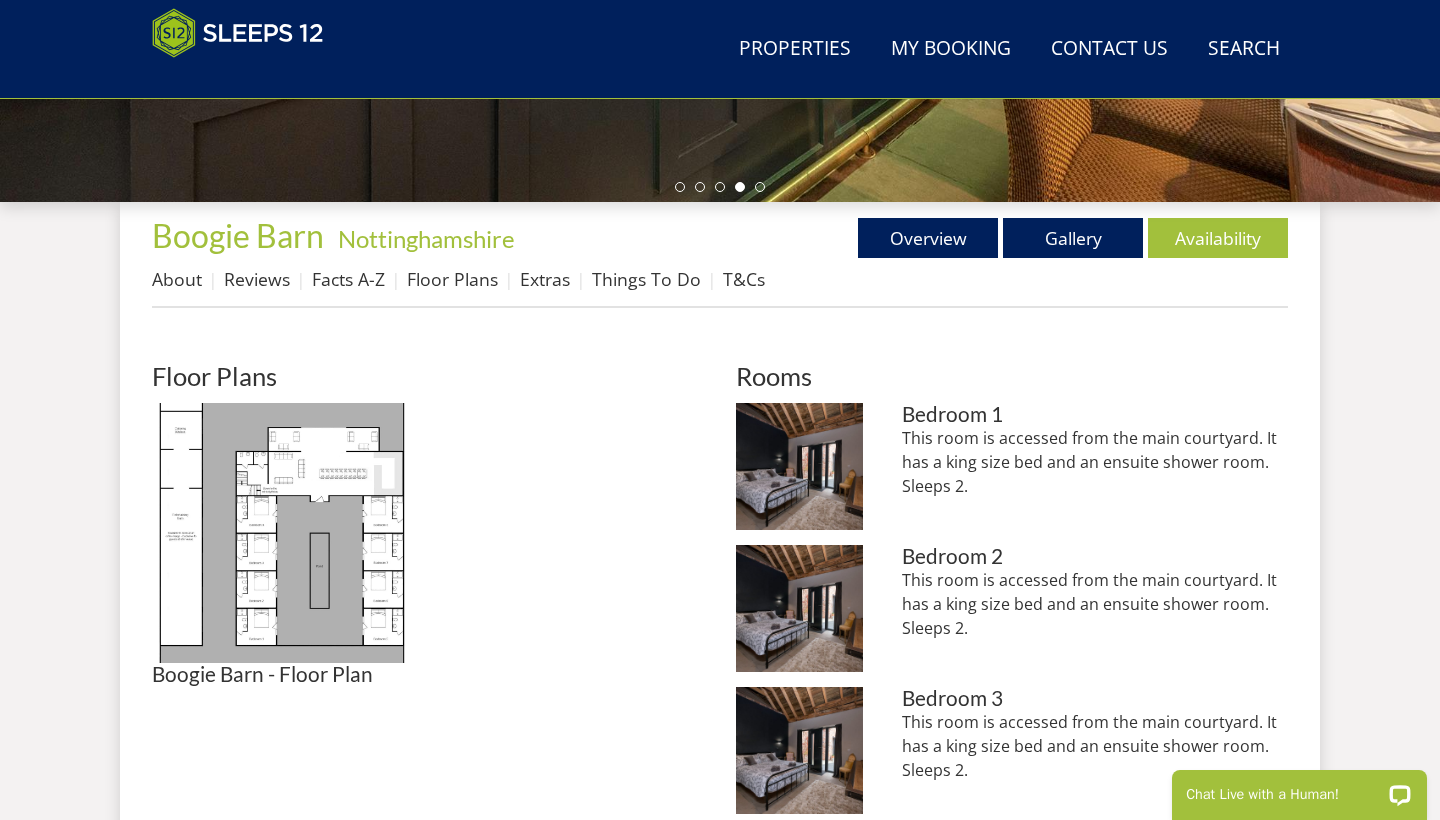 scroll, scrollTop: 642, scrollLeft: 0, axis: vertical 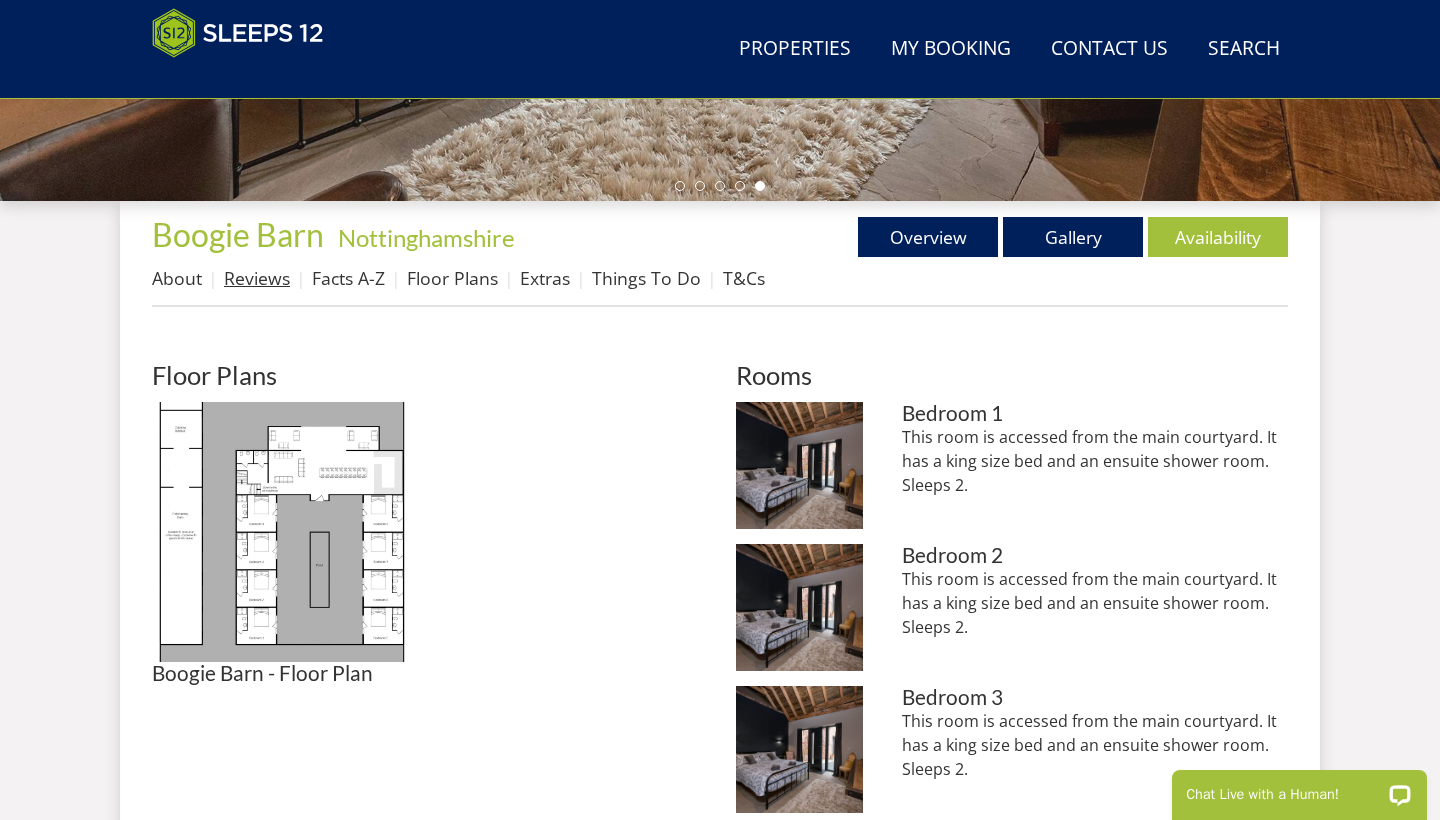 click on "Reviews" at bounding box center (257, 278) 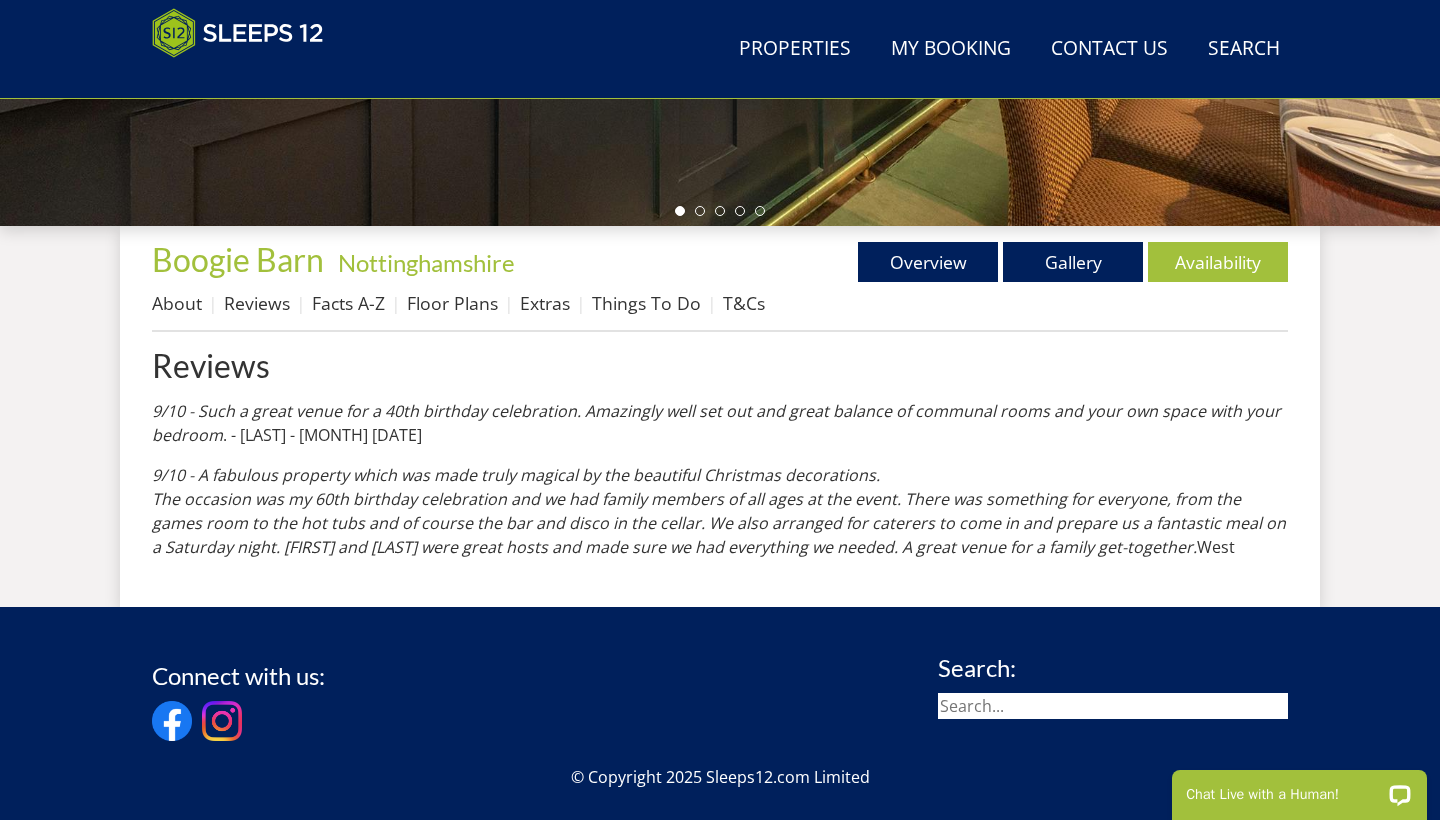 scroll, scrollTop: 618, scrollLeft: 0, axis: vertical 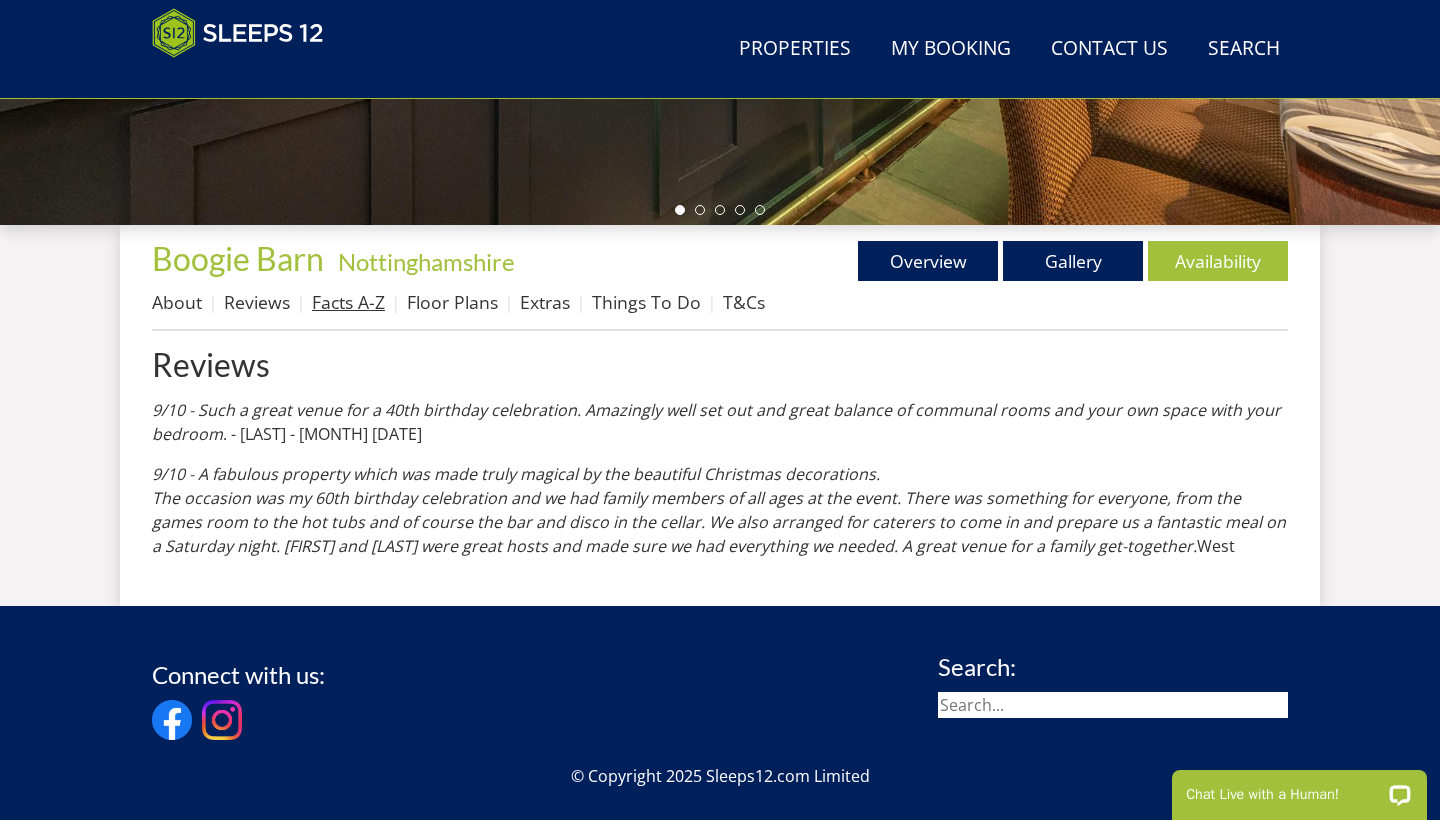 click on "Facts A-Z" at bounding box center (348, 302) 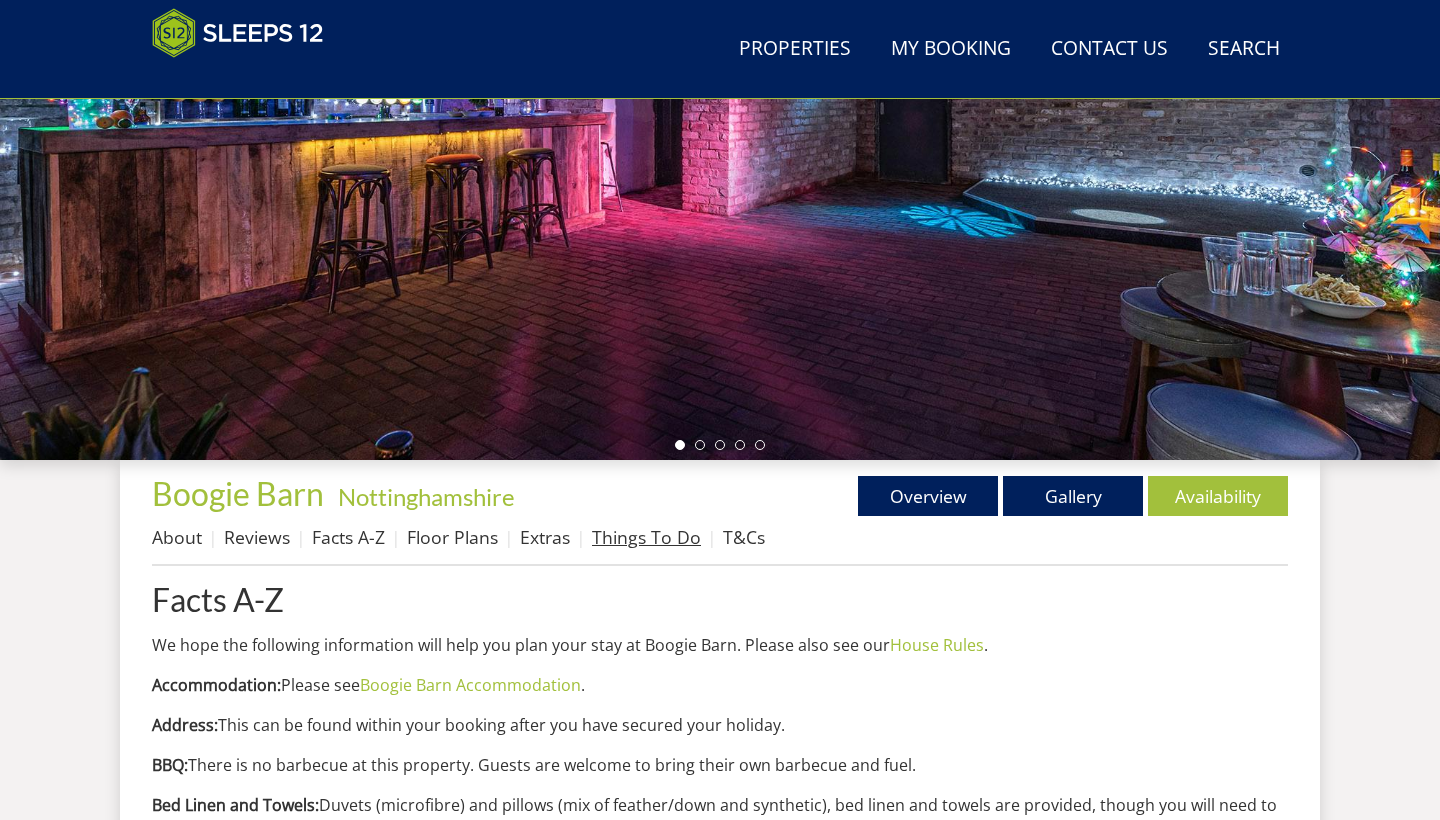scroll, scrollTop: 463, scrollLeft: 0, axis: vertical 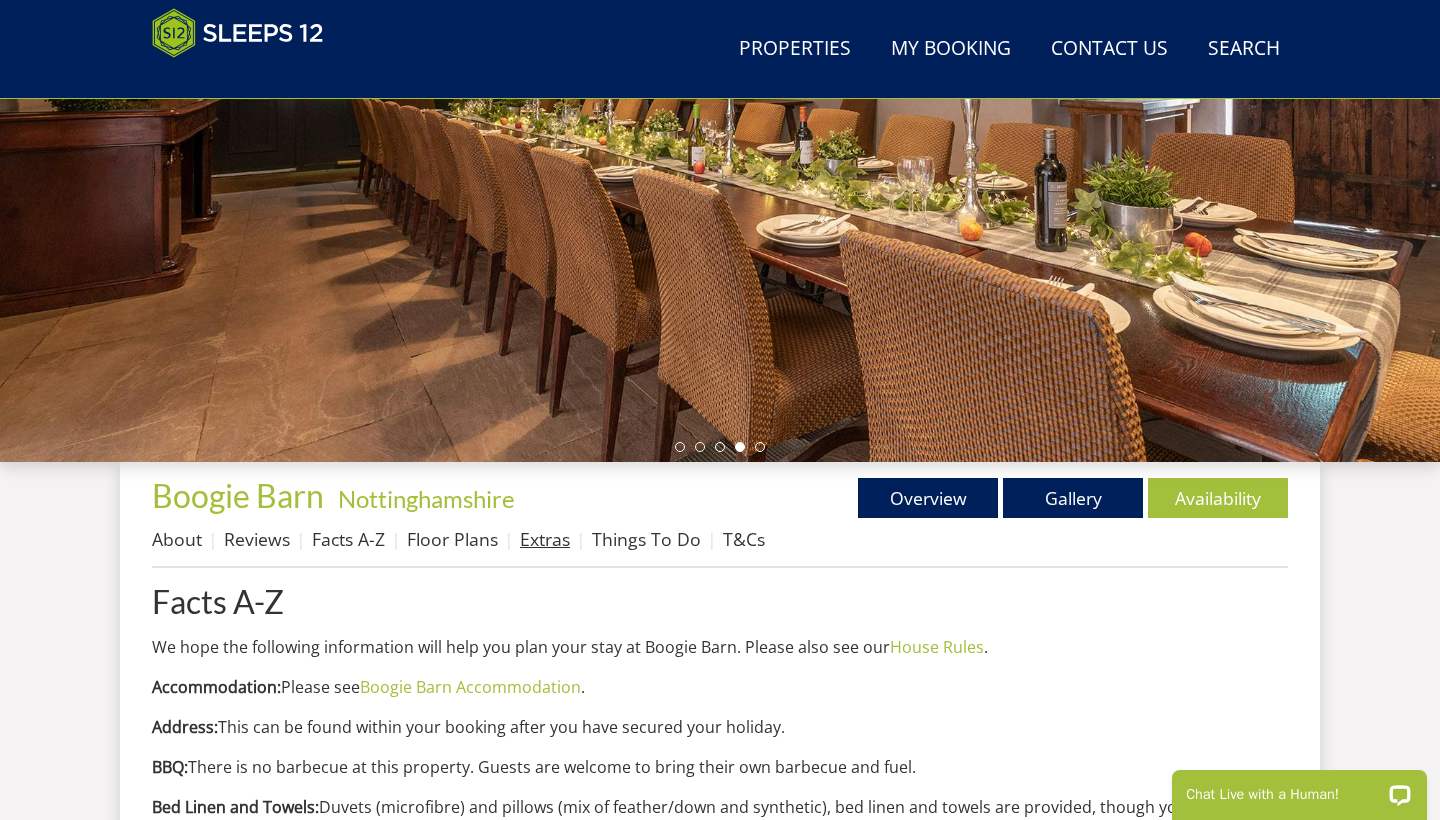 click on "Extras" at bounding box center (545, 539) 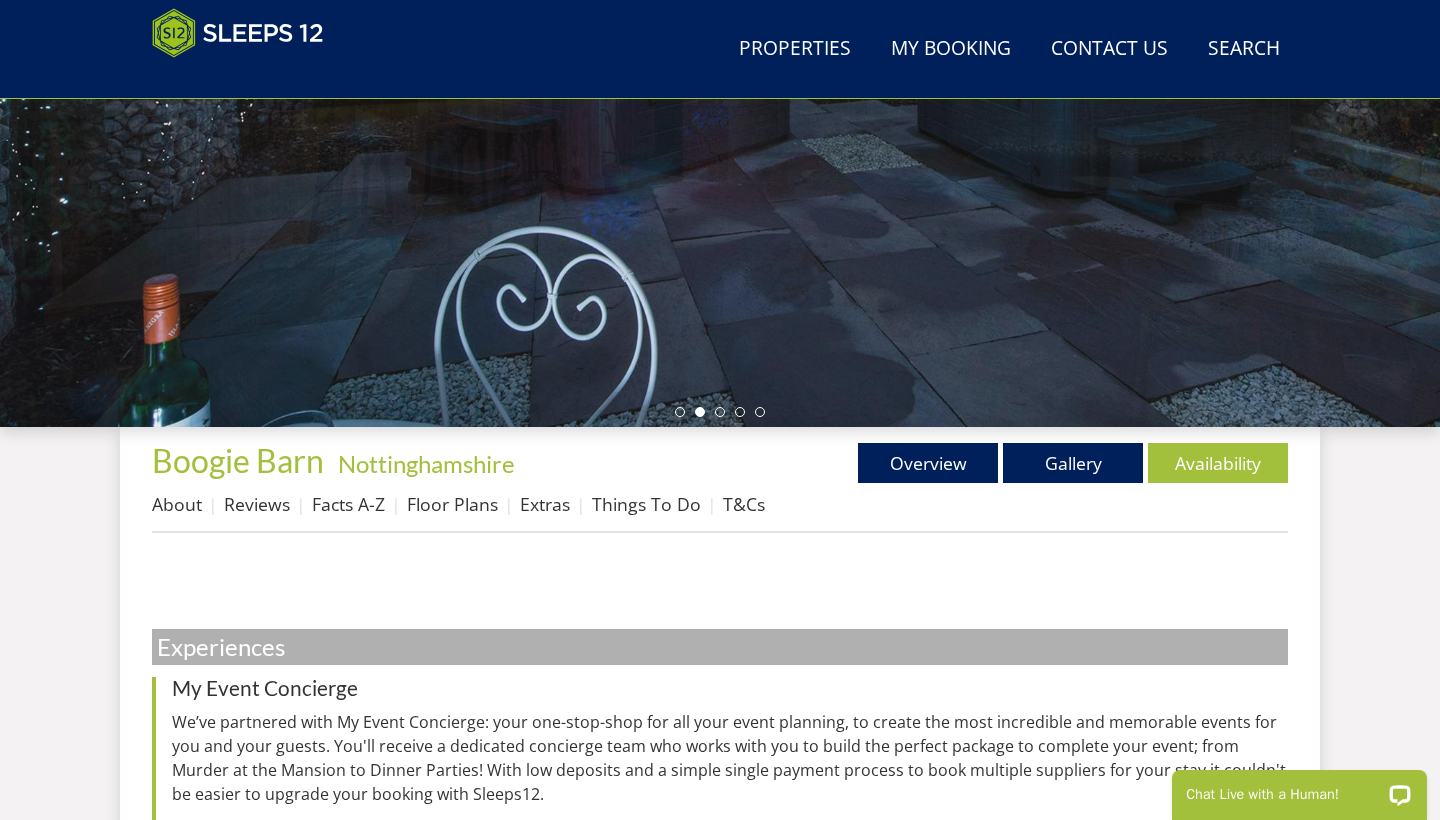 scroll, scrollTop: 421, scrollLeft: 0, axis: vertical 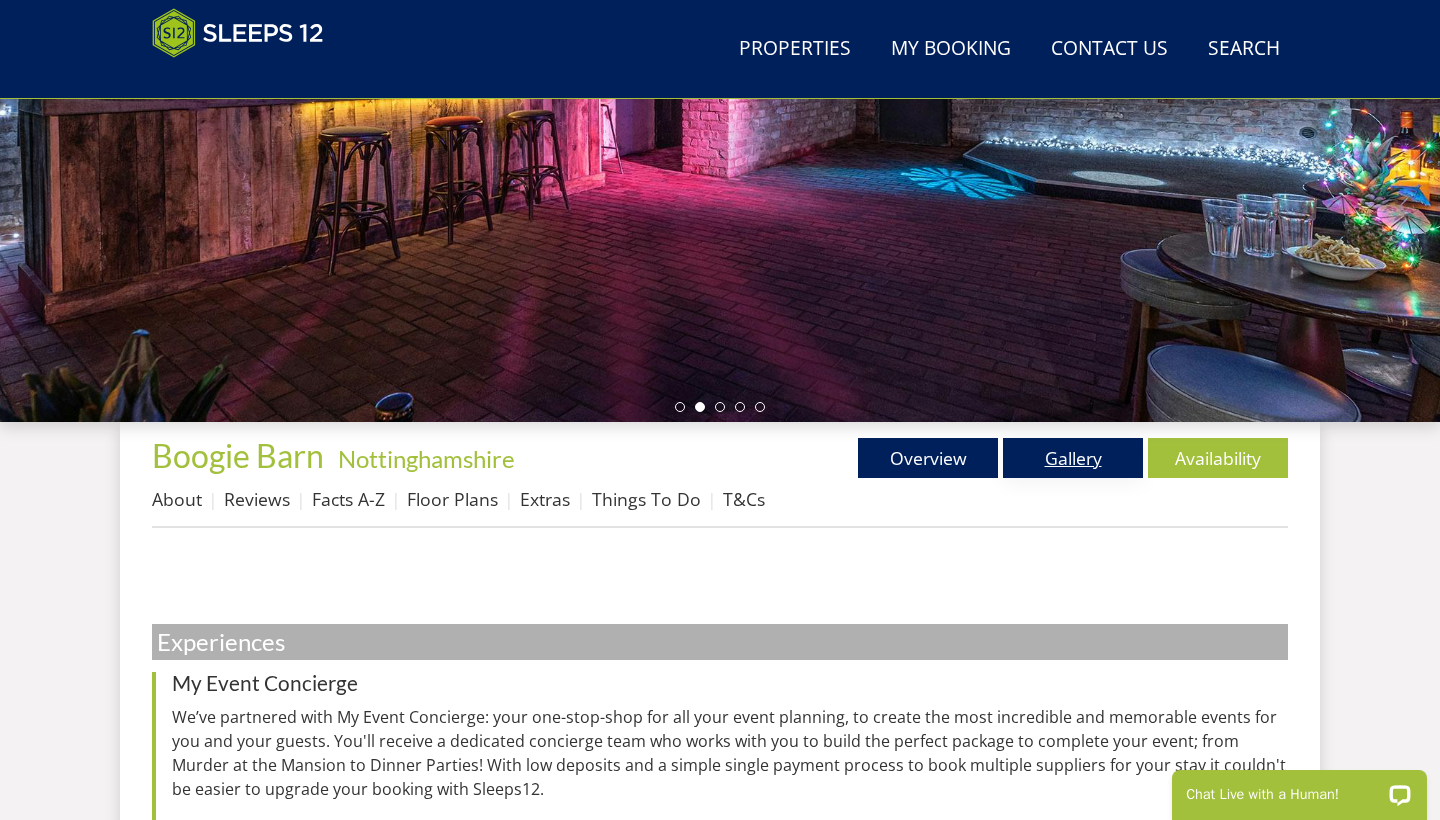 click on "Gallery" at bounding box center [1073, 458] 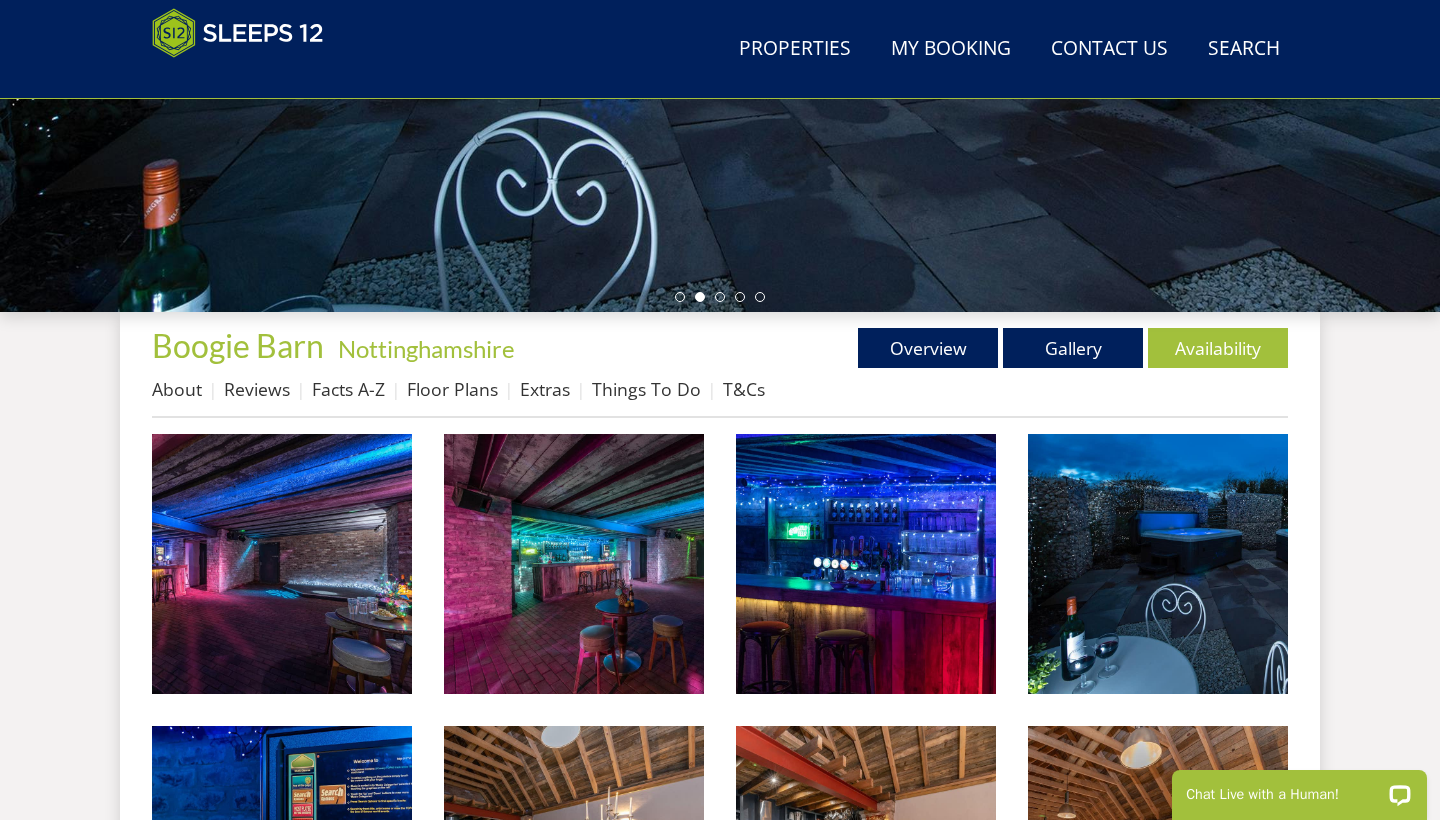 scroll, scrollTop: 531, scrollLeft: 0, axis: vertical 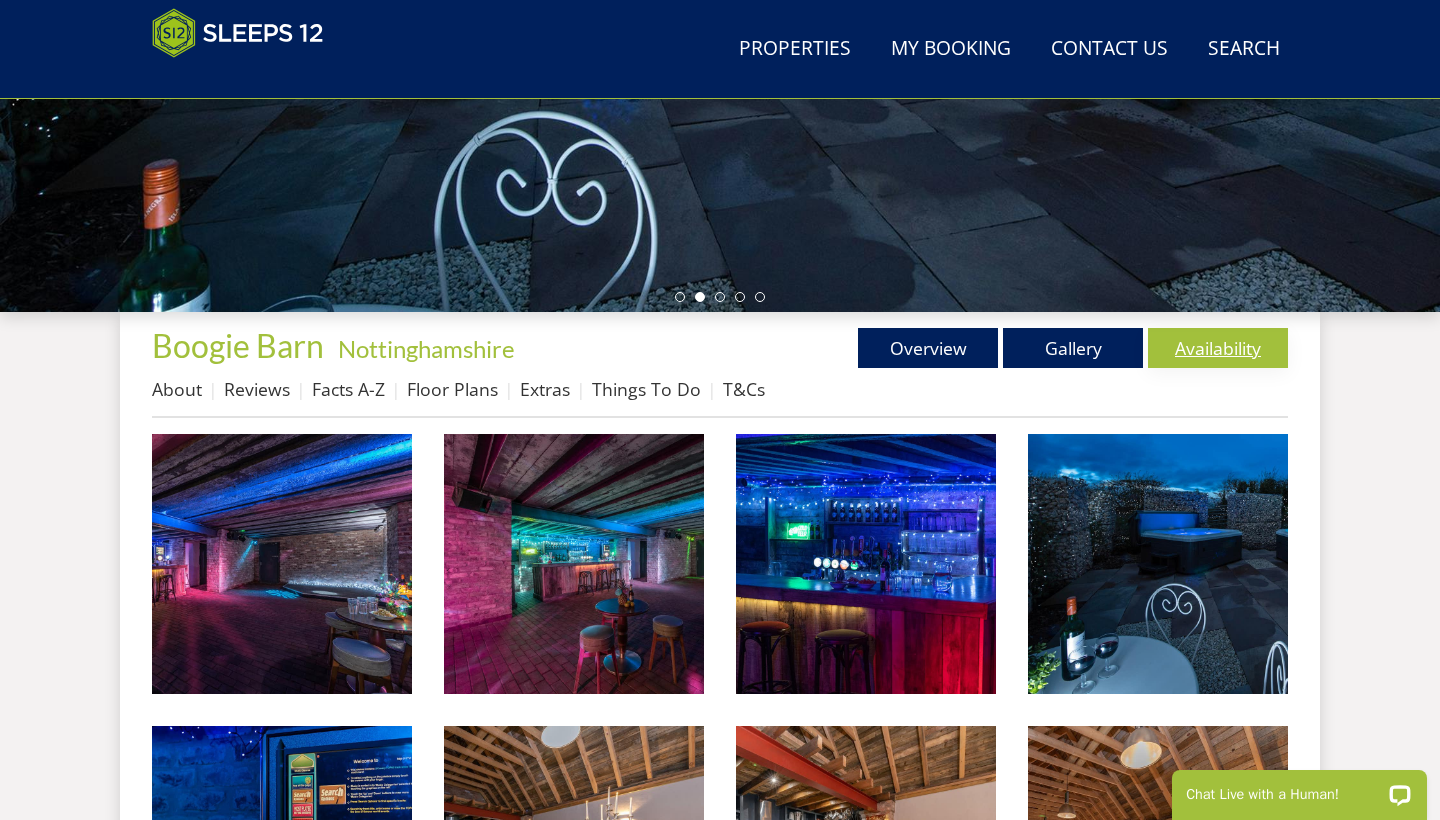 click on "Availability" at bounding box center (1218, 348) 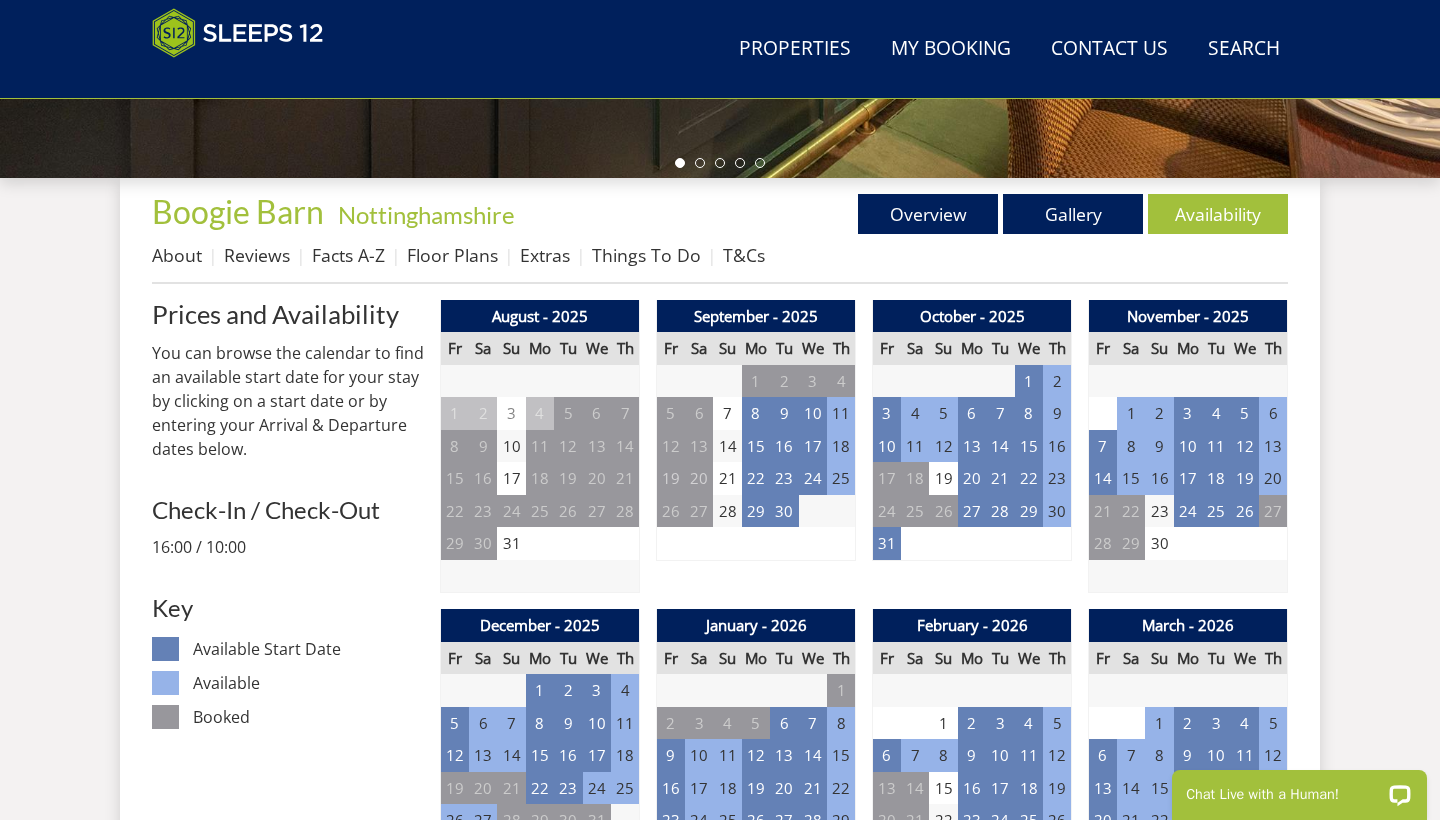 scroll, scrollTop: 668, scrollLeft: 0, axis: vertical 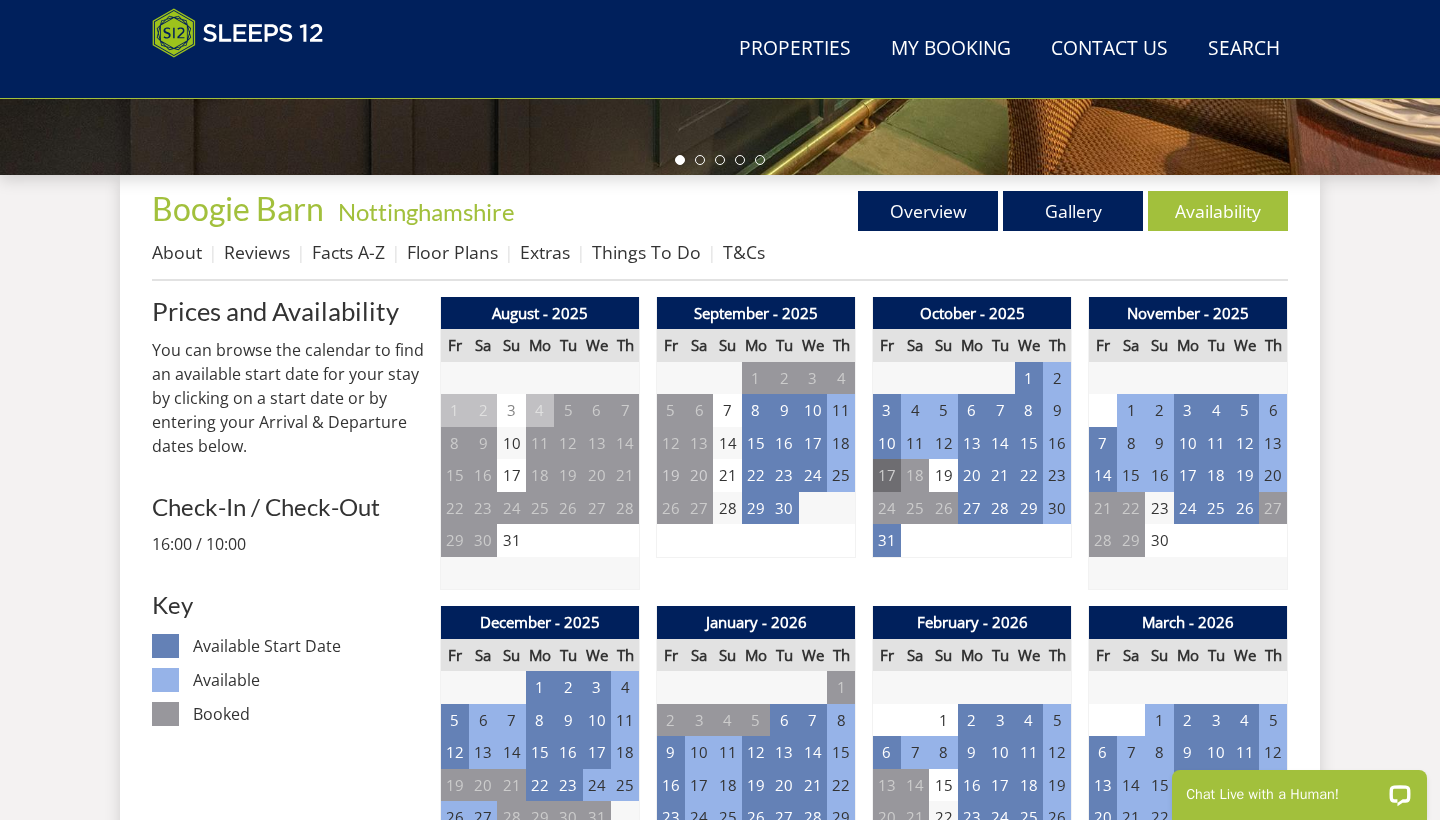 click on "17" at bounding box center [887, 475] 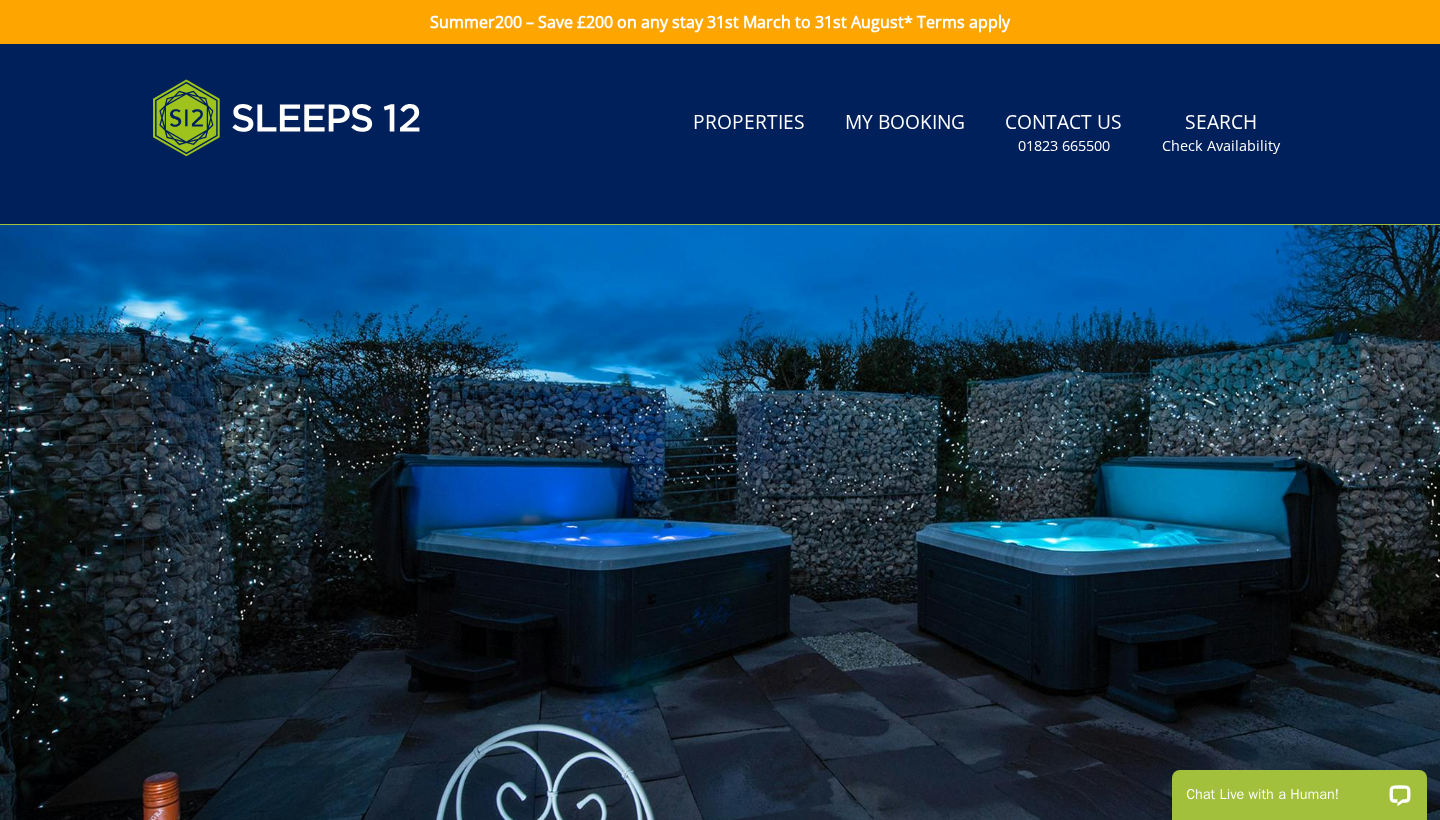 scroll, scrollTop: 0, scrollLeft: 0, axis: both 